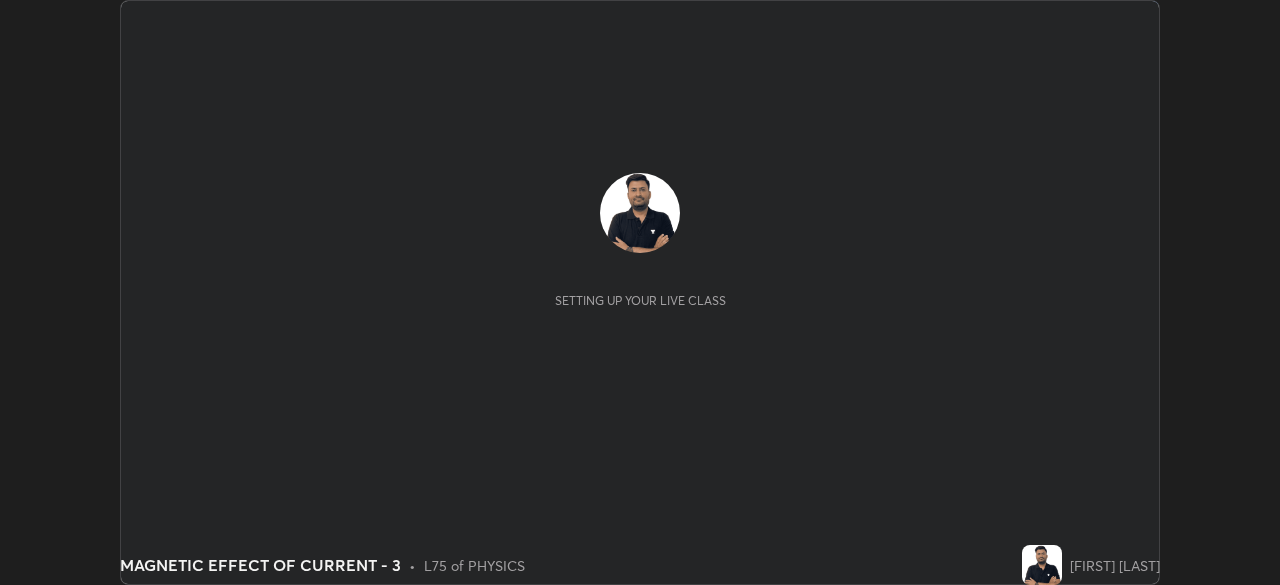 scroll, scrollTop: 0, scrollLeft: 0, axis: both 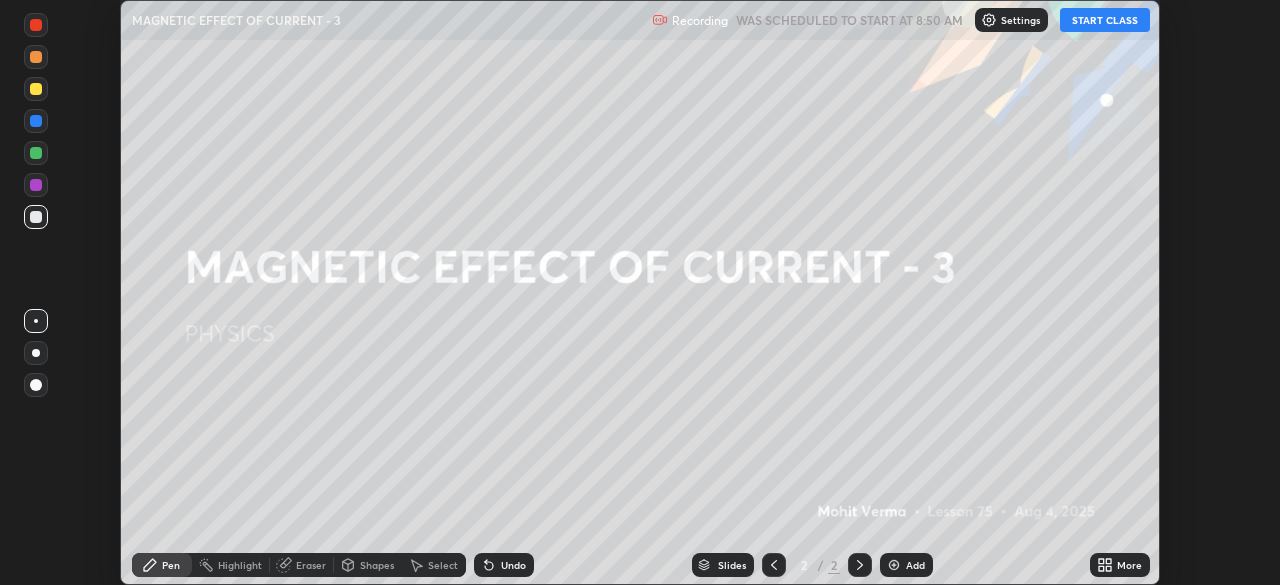 click on "START CLASS" at bounding box center (1105, 20) 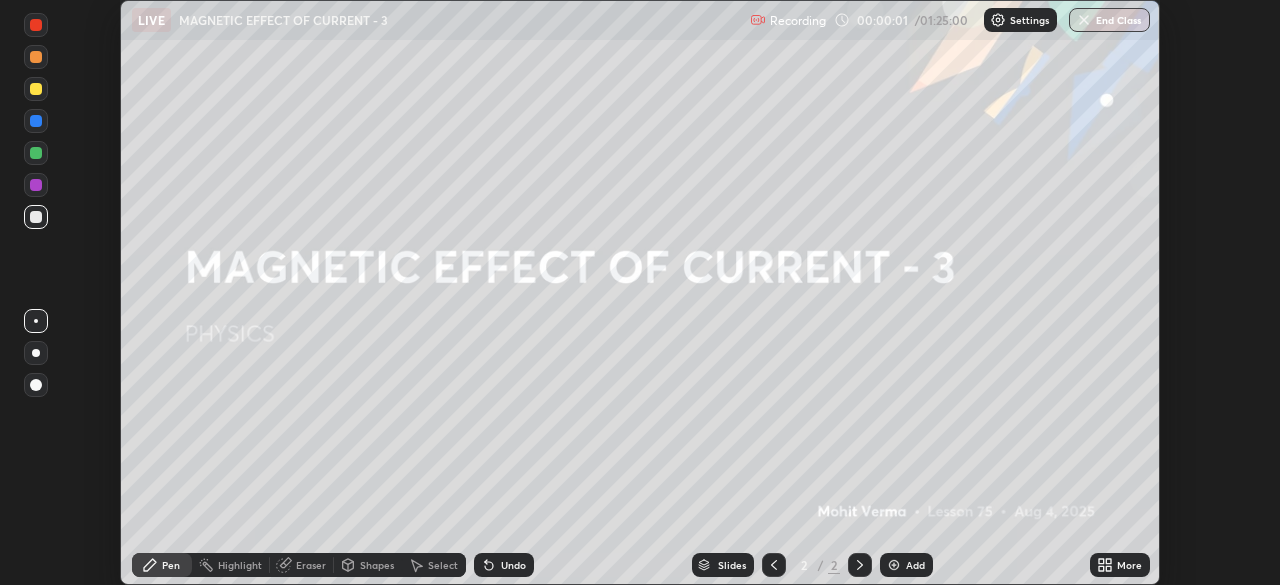 click on "More" at bounding box center (1129, 565) 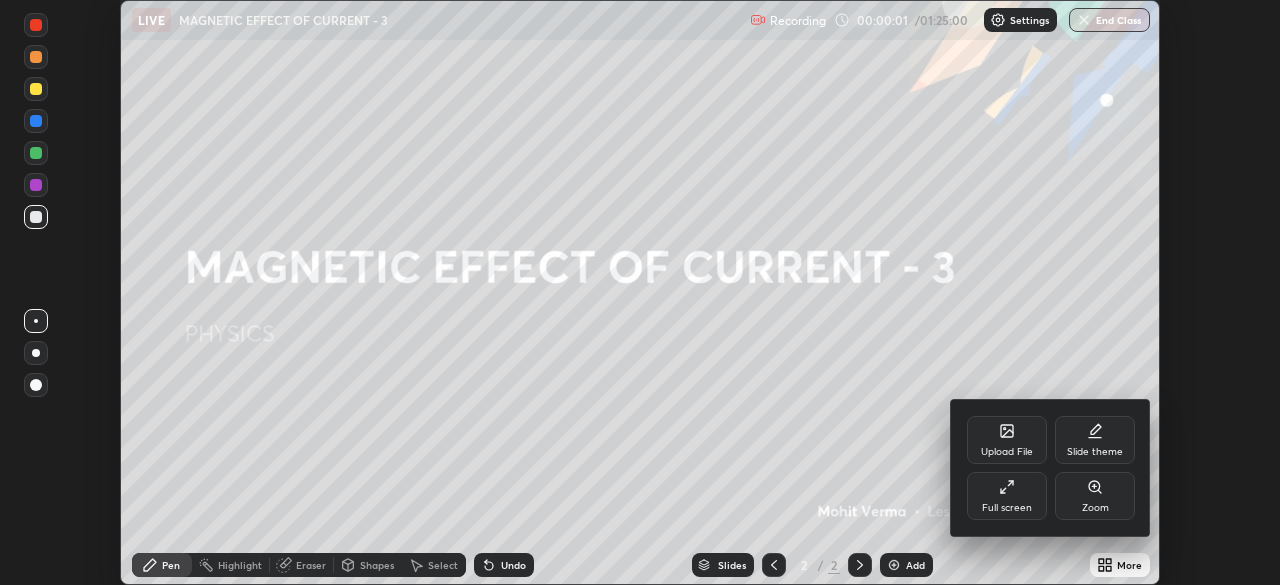 click on "Full screen" at bounding box center (1007, 508) 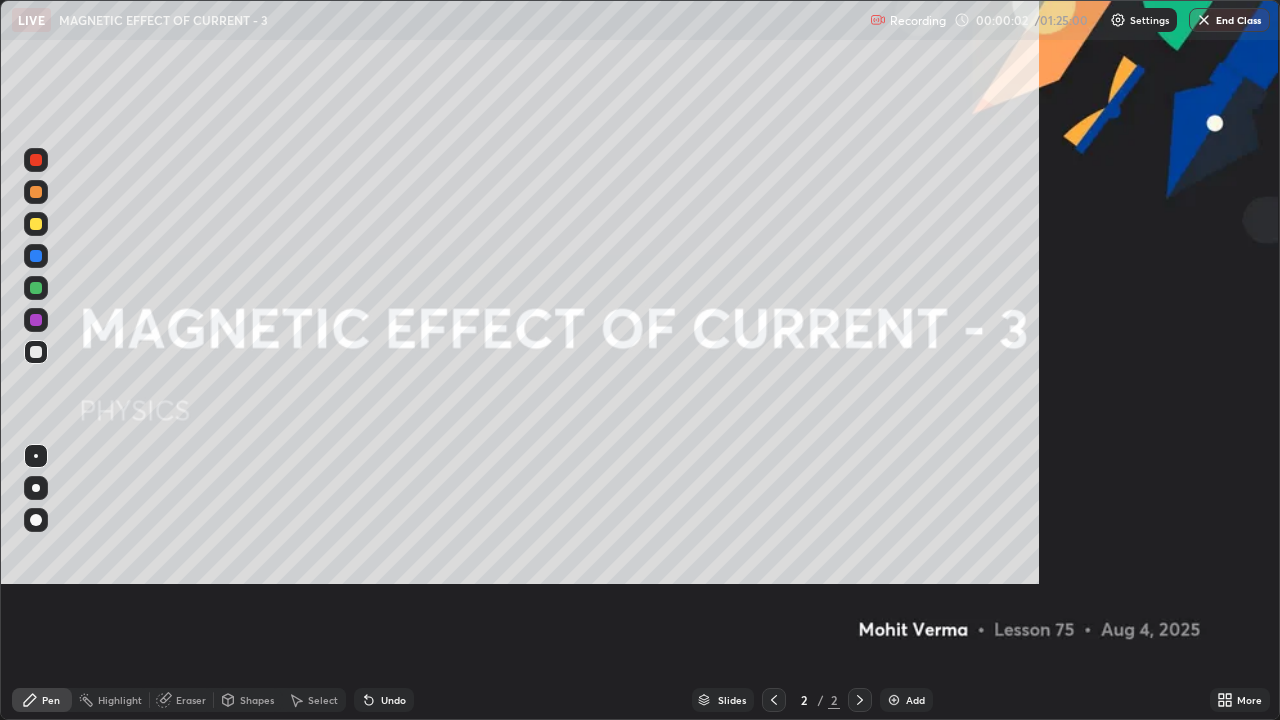 scroll, scrollTop: 99280, scrollLeft: 98720, axis: both 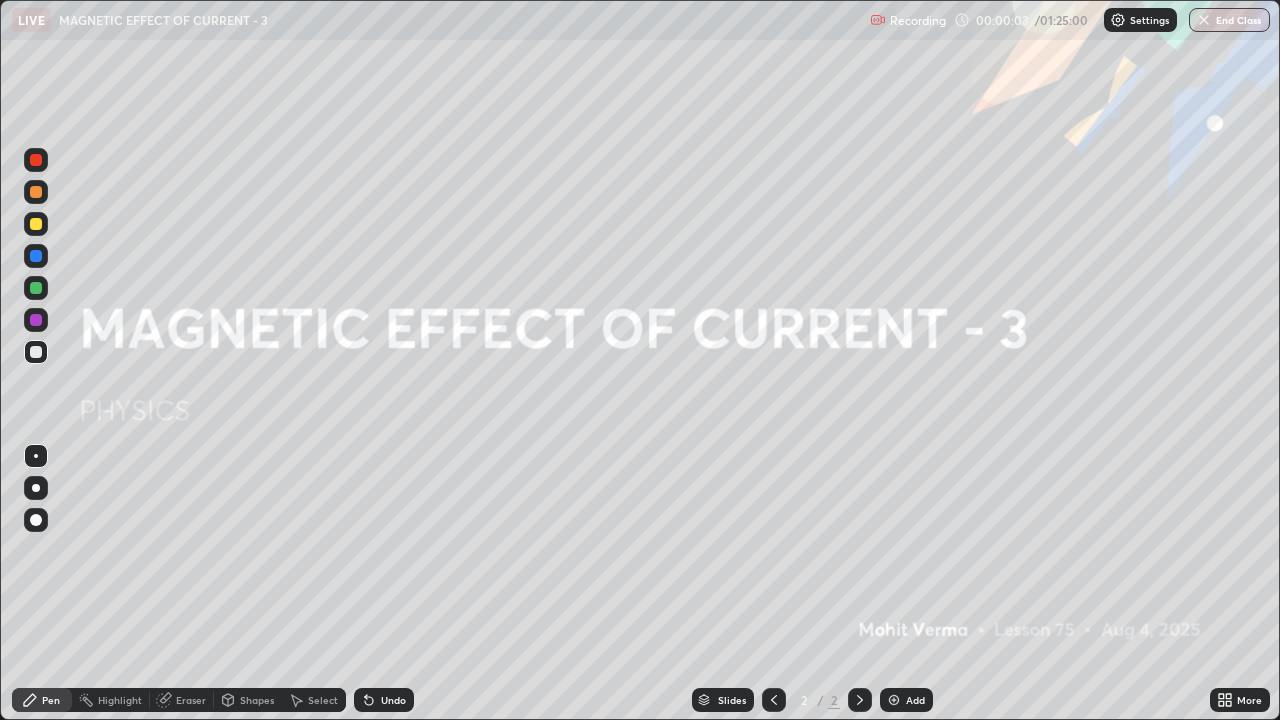 click on "Add" at bounding box center [915, 700] 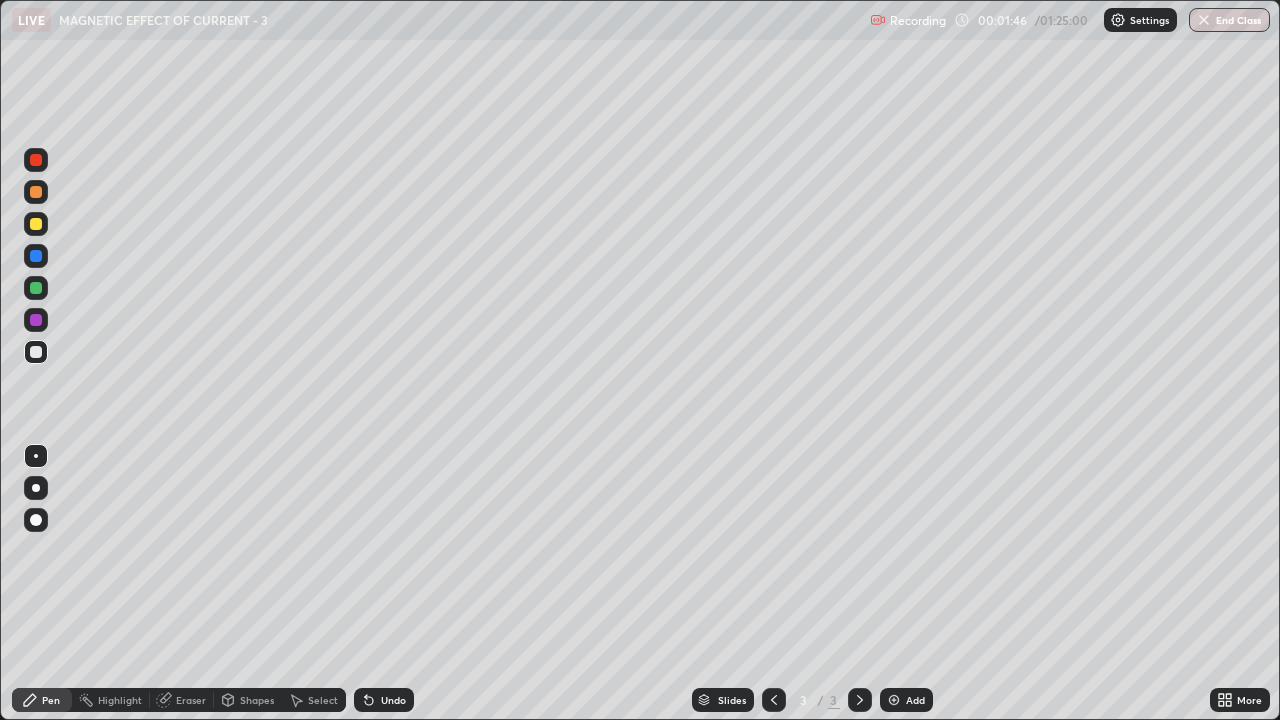 click 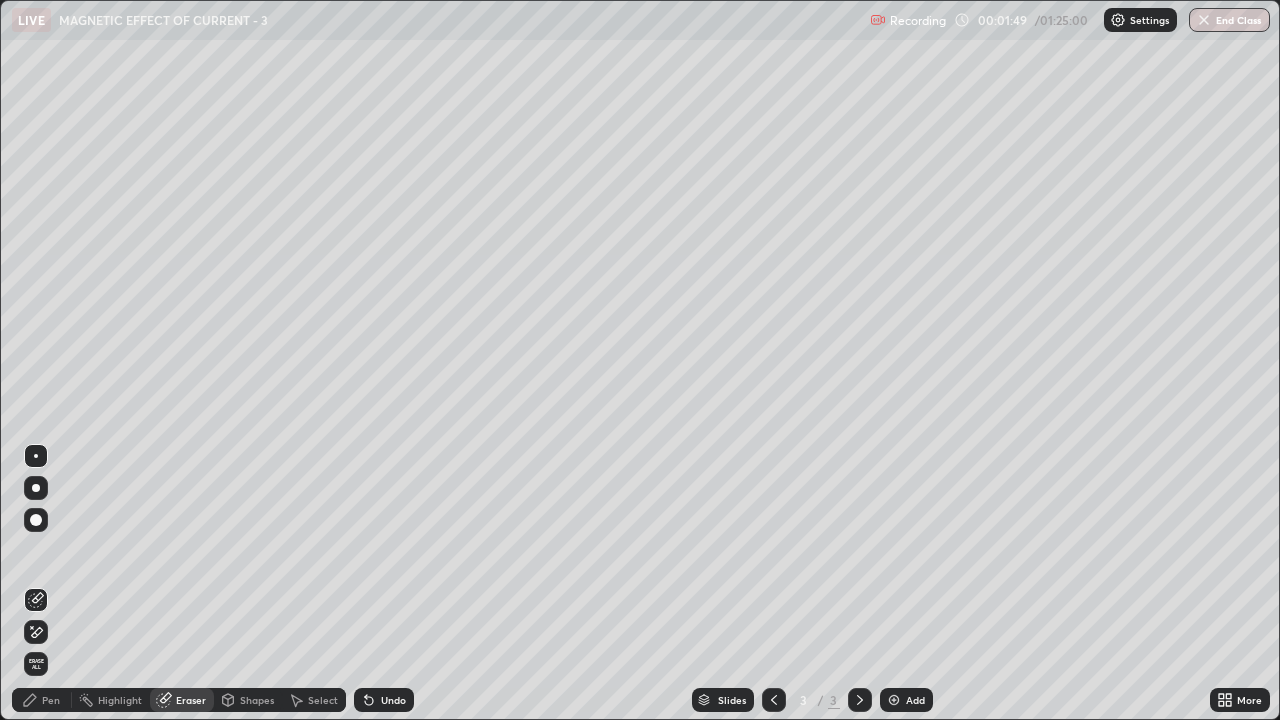 click 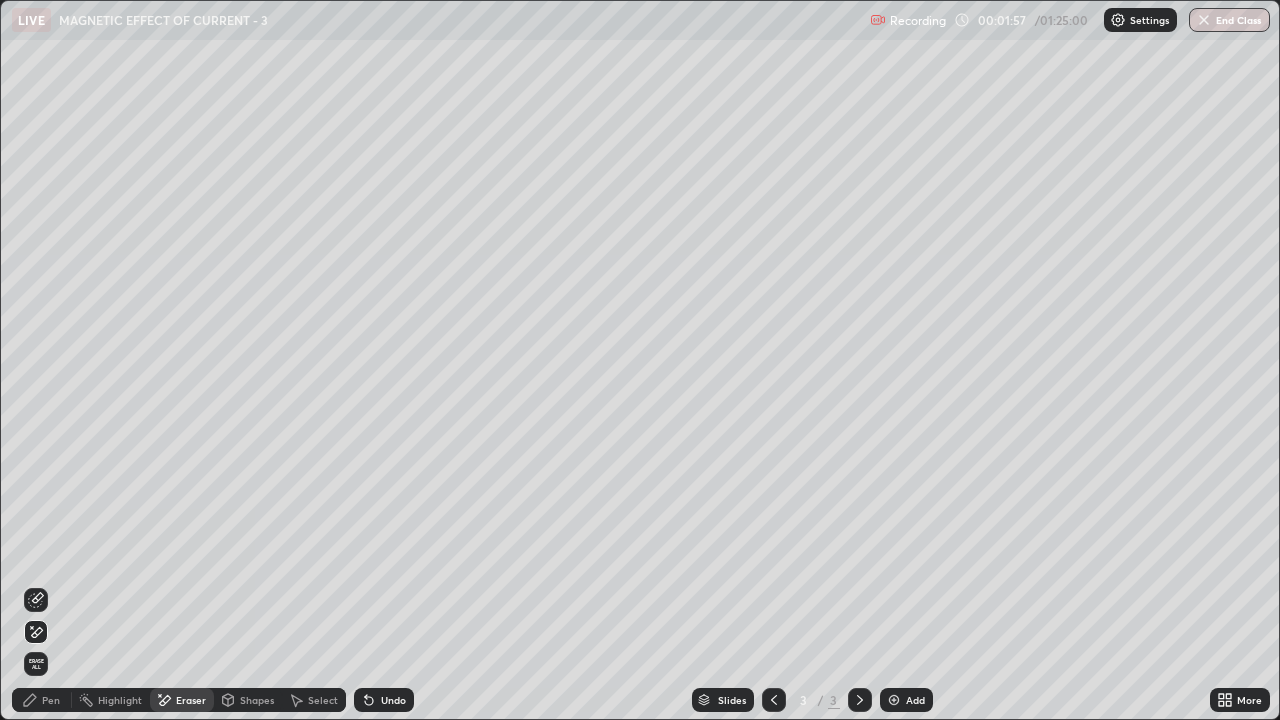 click on "Pen" at bounding box center (42, 700) 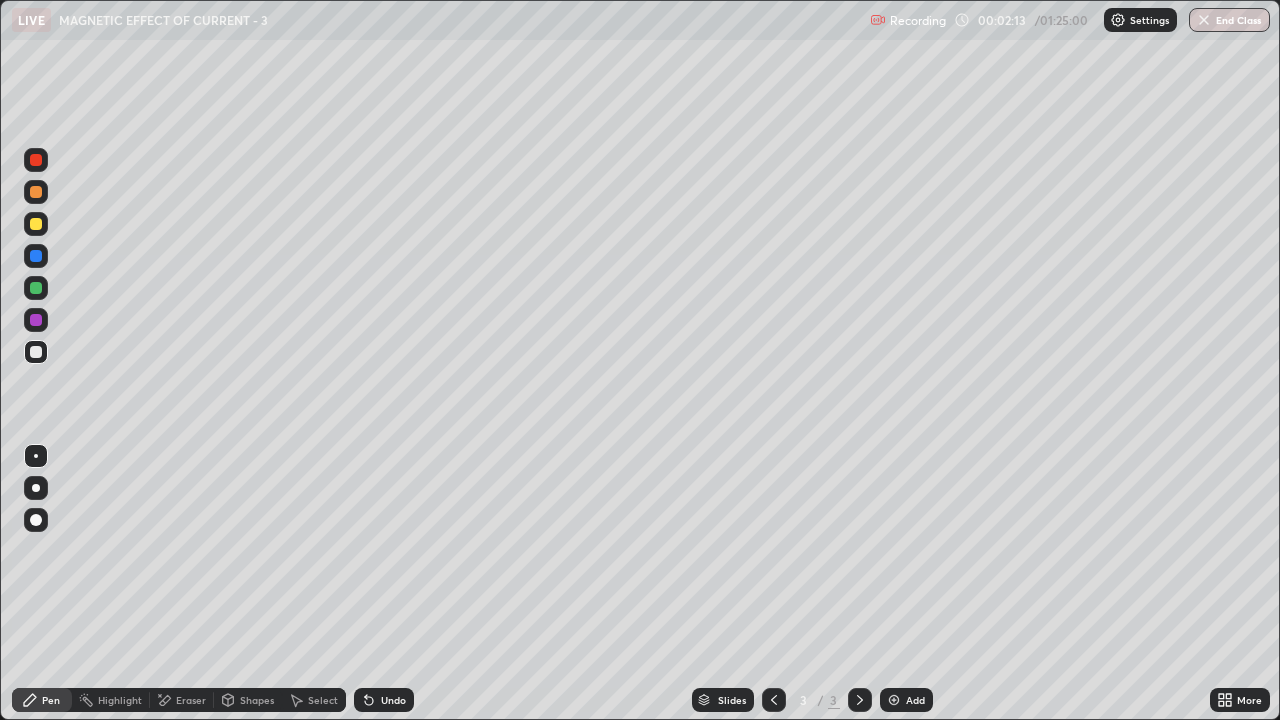 click on "Eraser" at bounding box center [182, 700] 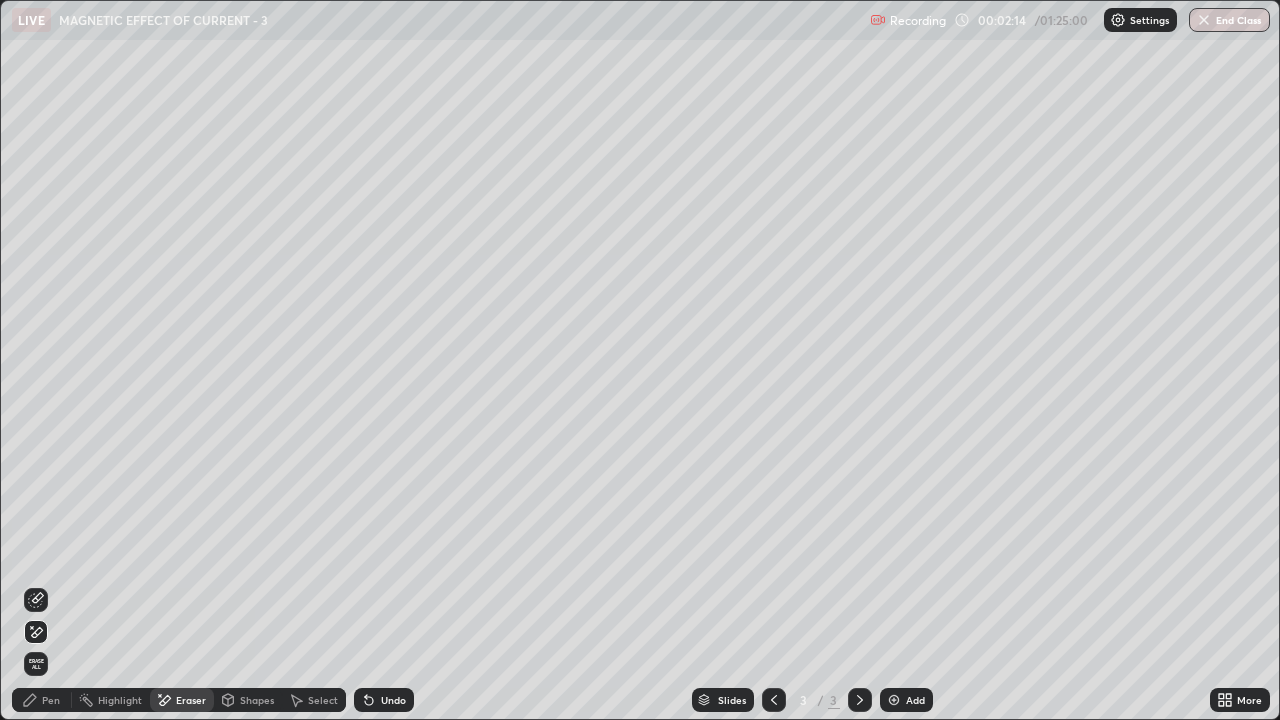 click on "Erase all" at bounding box center [36, 664] 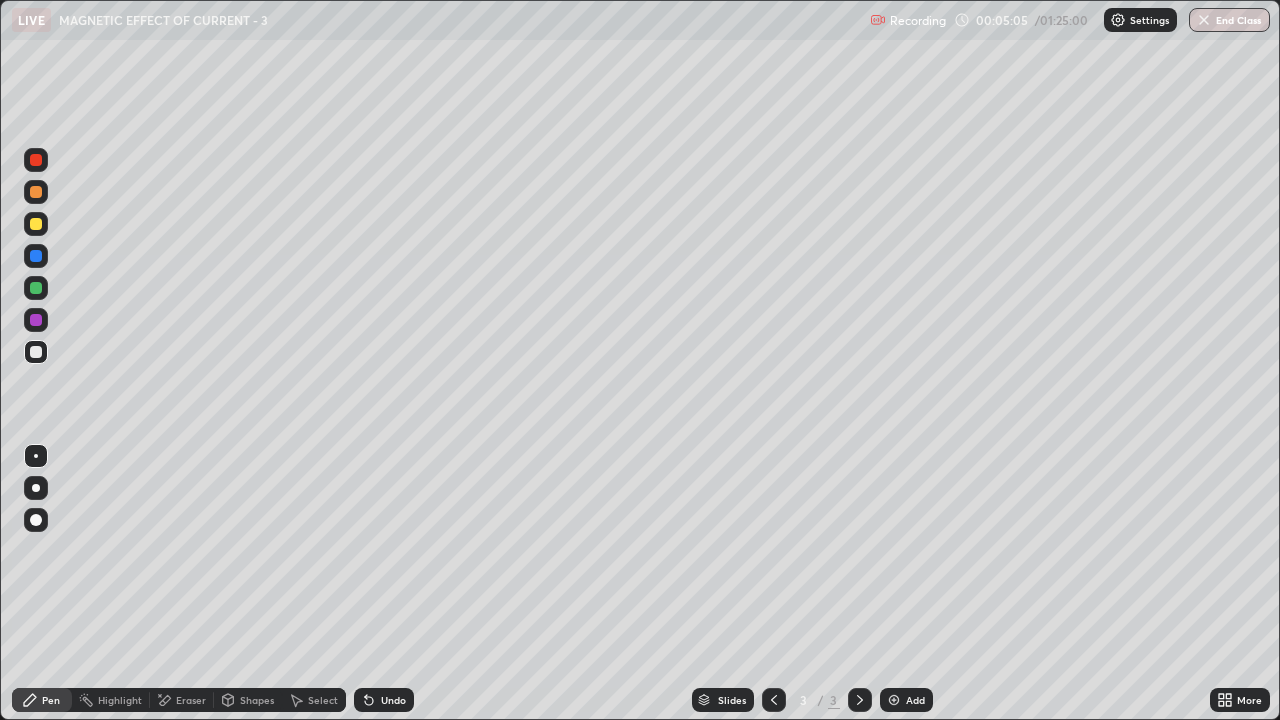 click on "Eraser" at bounding box center [191, 700] 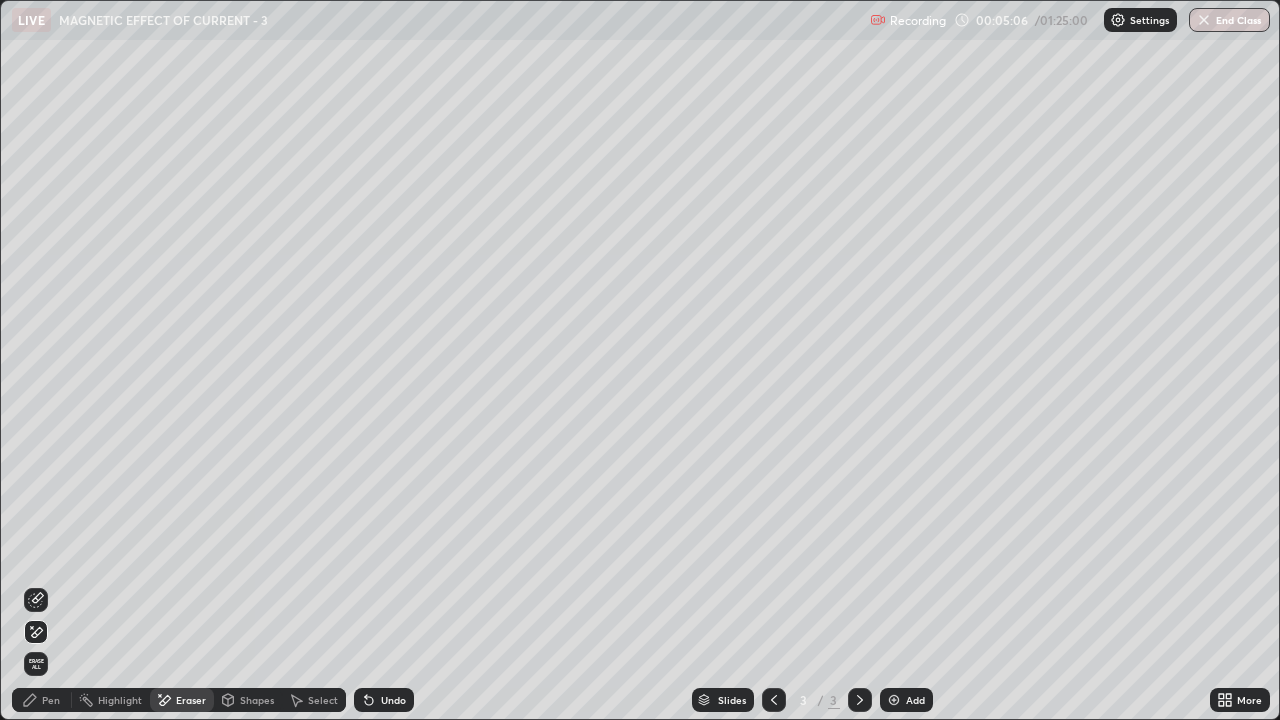 click 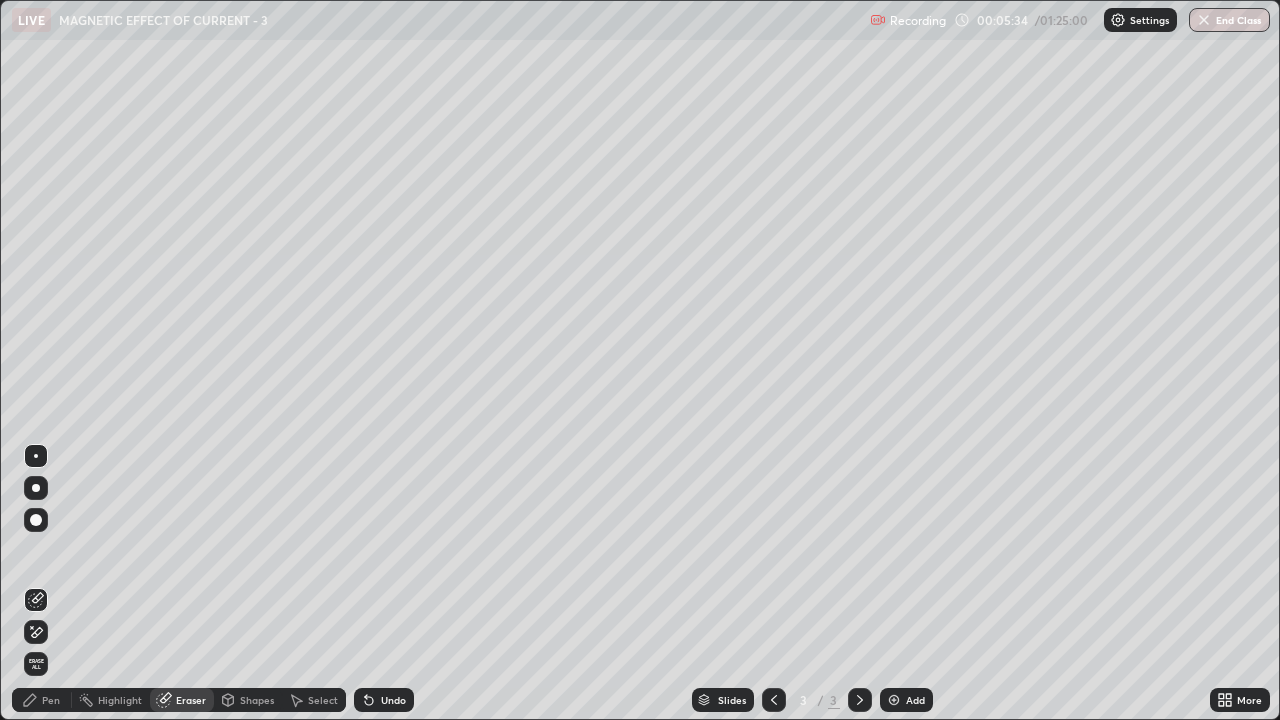 click on "Pen" at bounding box center (51, 700) 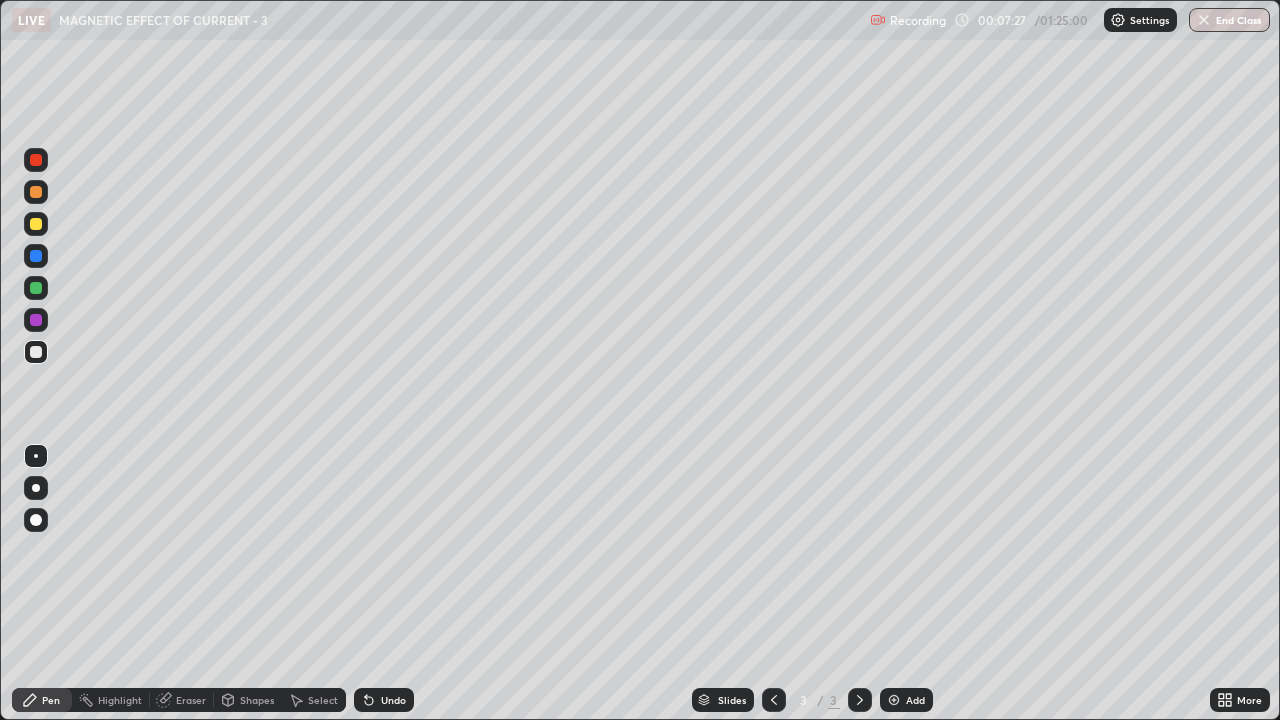 click on "Add" at bounding box center [906, 700] 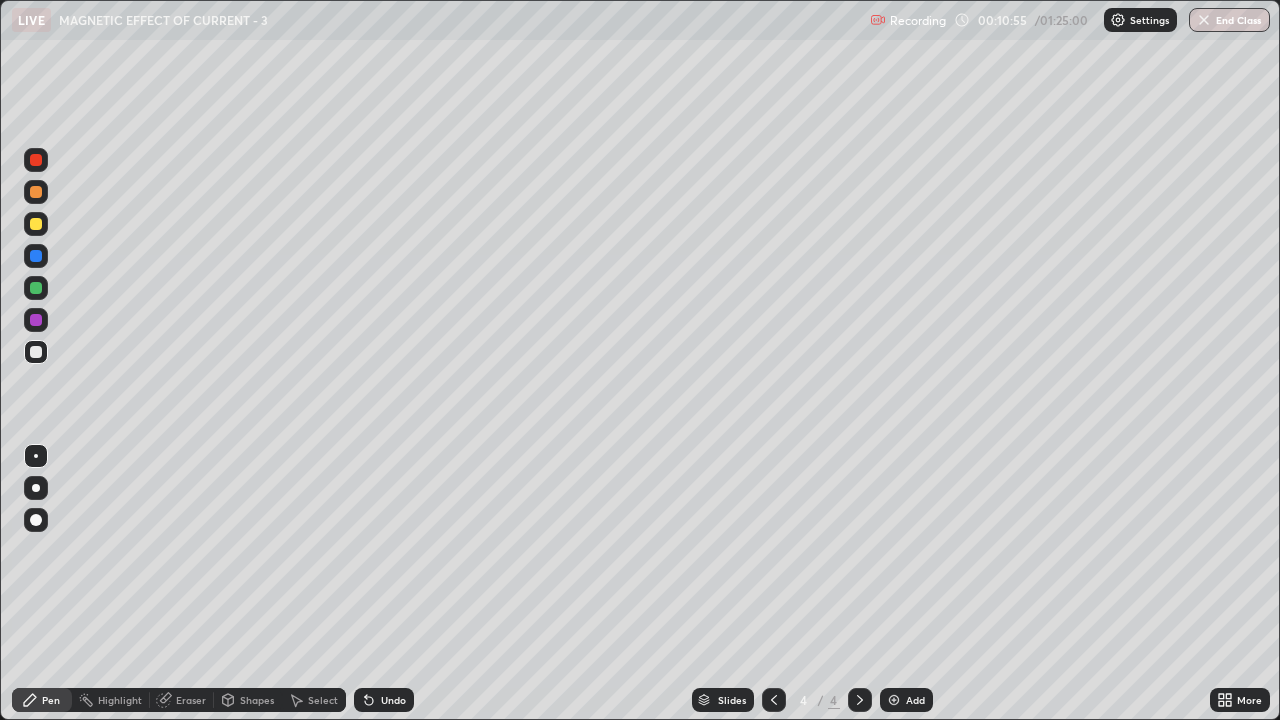 click on "Add" at bounding box center [906, 700] 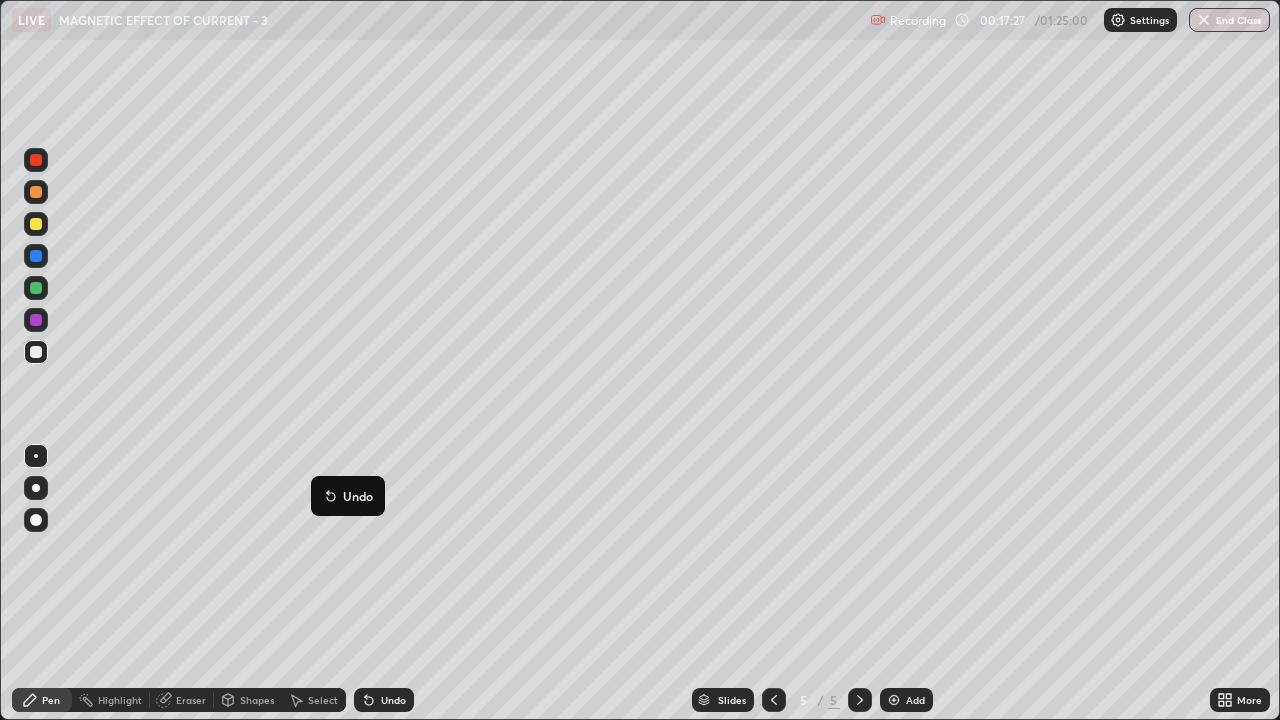 click 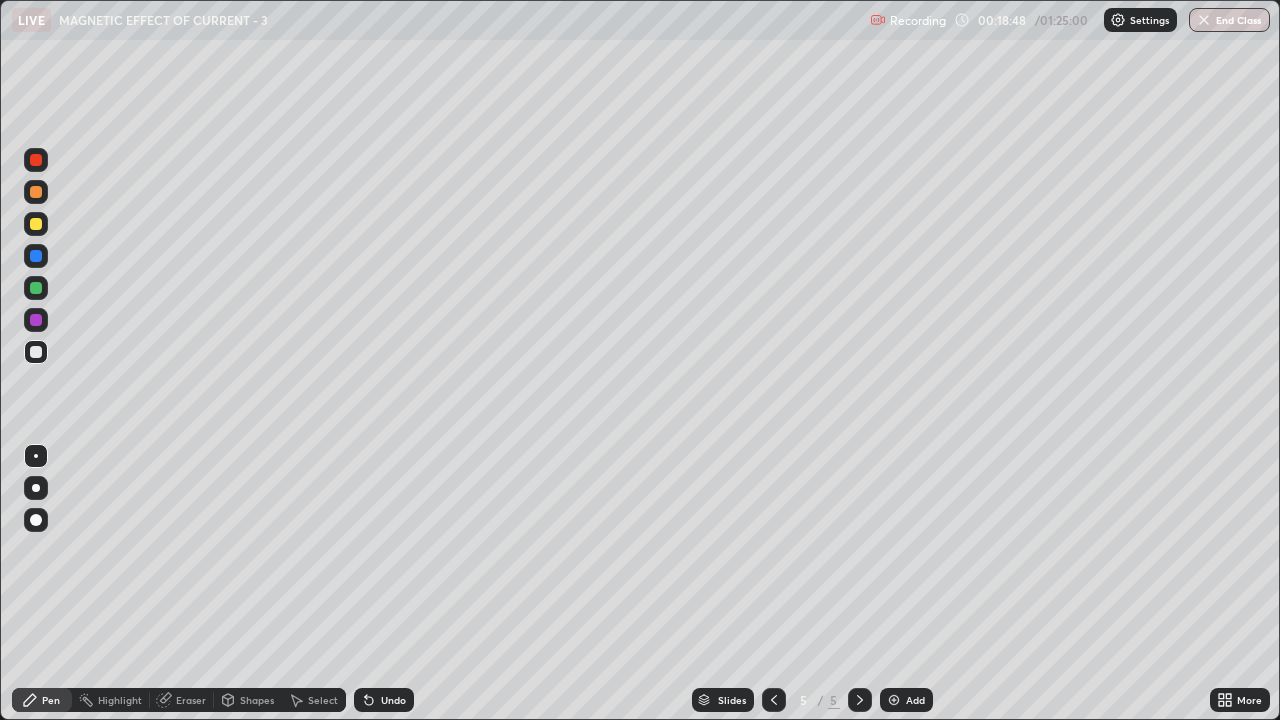 click on "Undo" at bounding box center [384, 700] 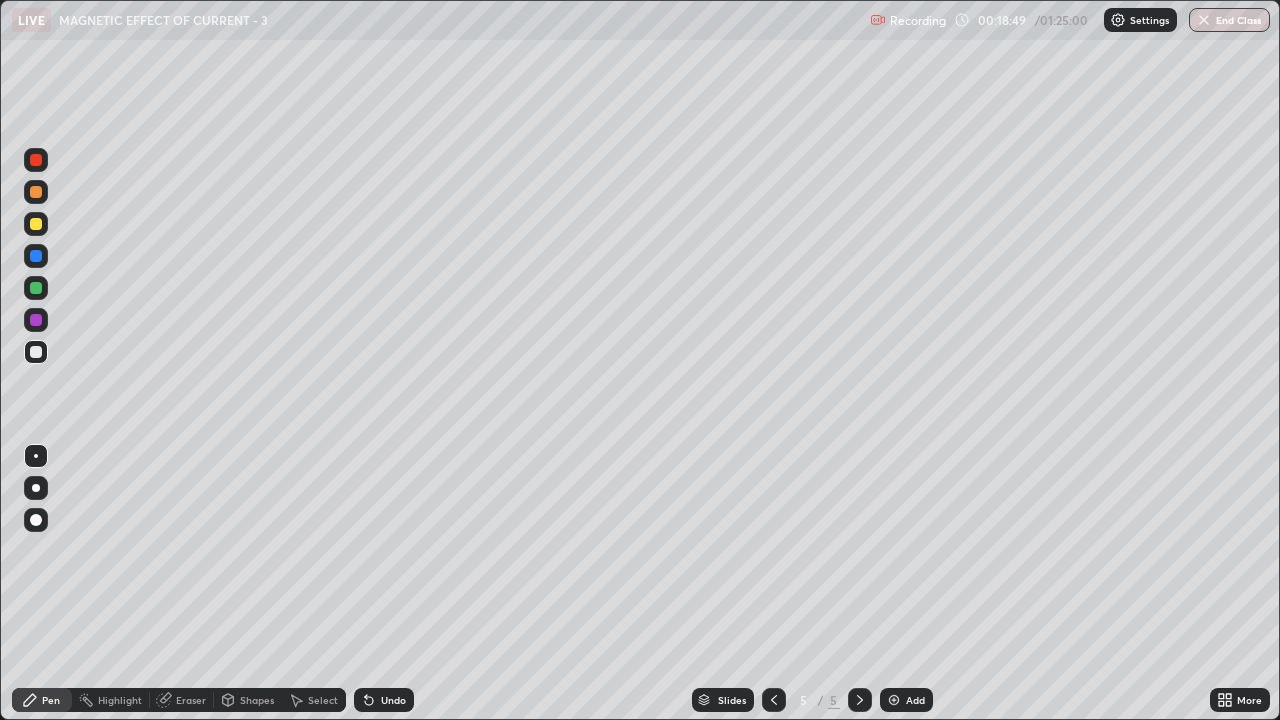 click on "Undo" at bounding box center (384, 700) 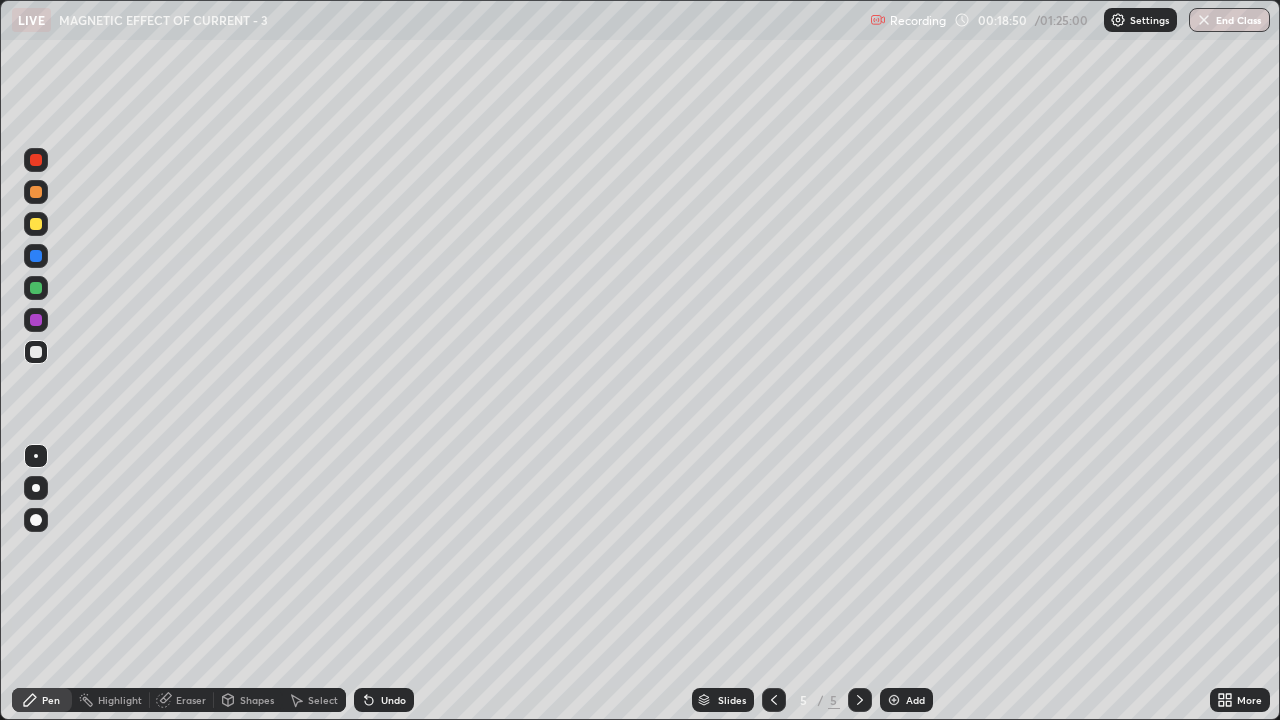 click on "Undo" at bounding box center [393, 700] 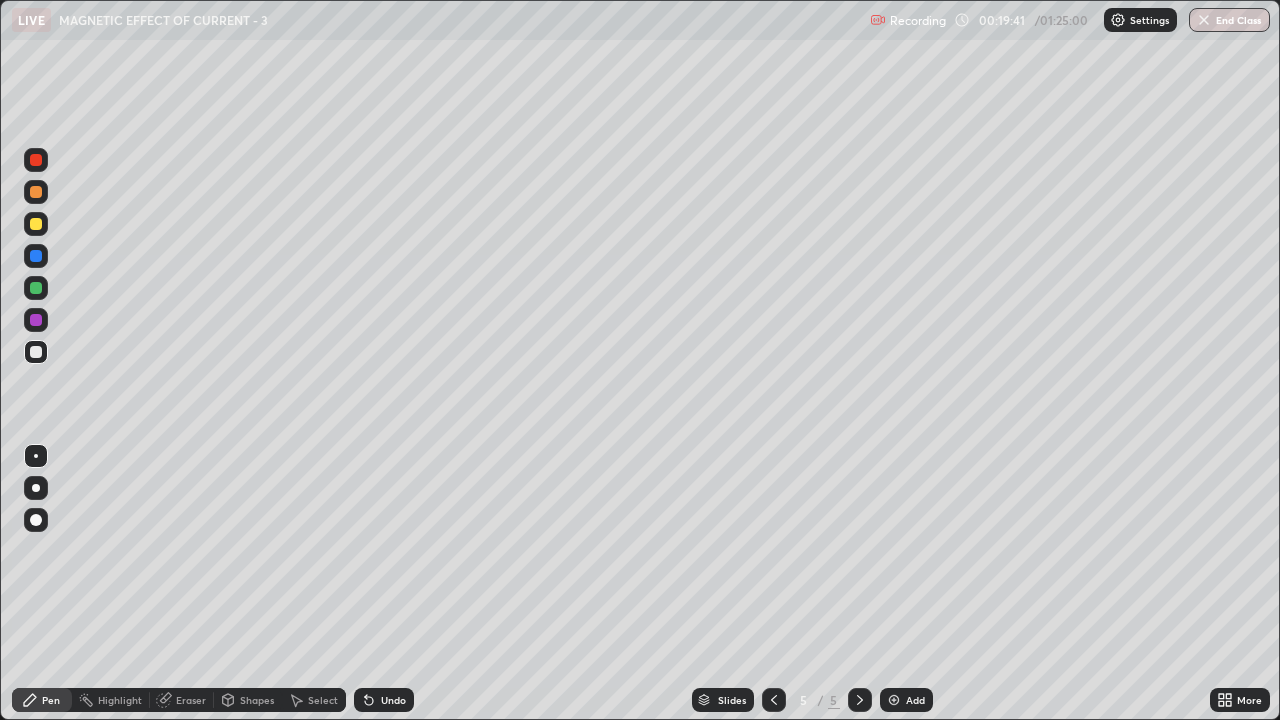 click on "Eraser" at bounding box center (191, 700) 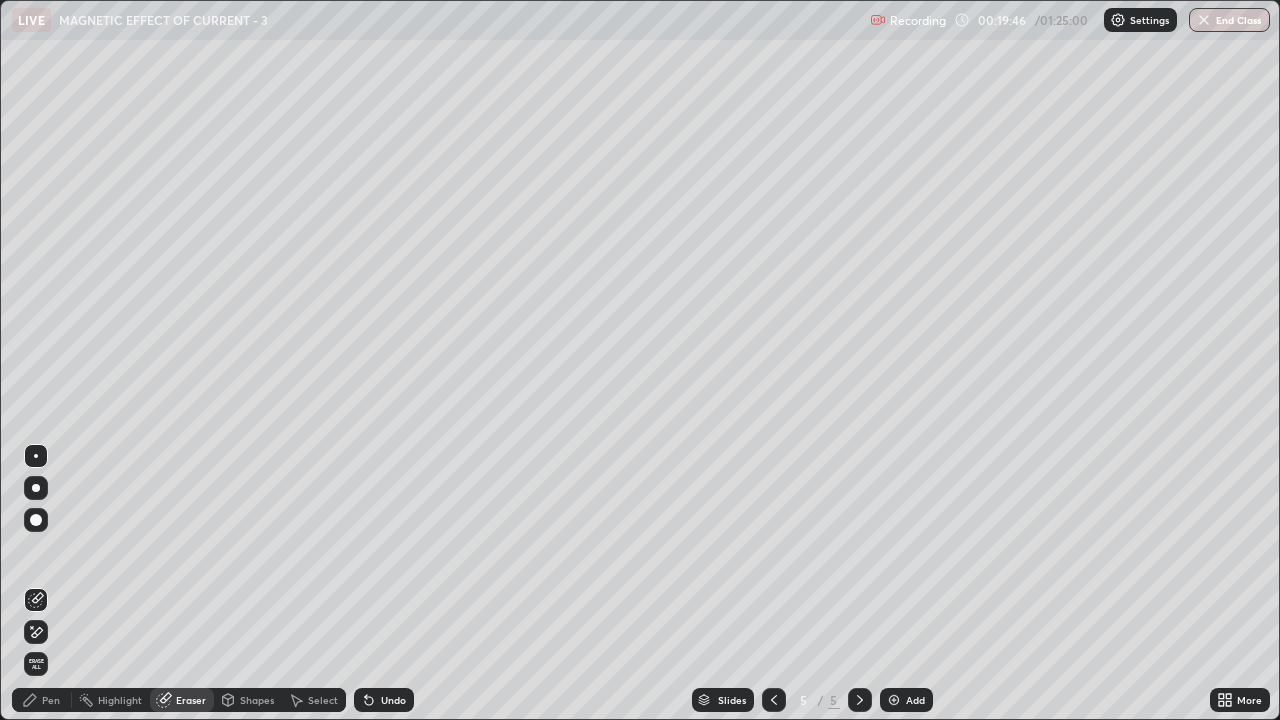 click on "Pen" at bounding box center [51, 700] 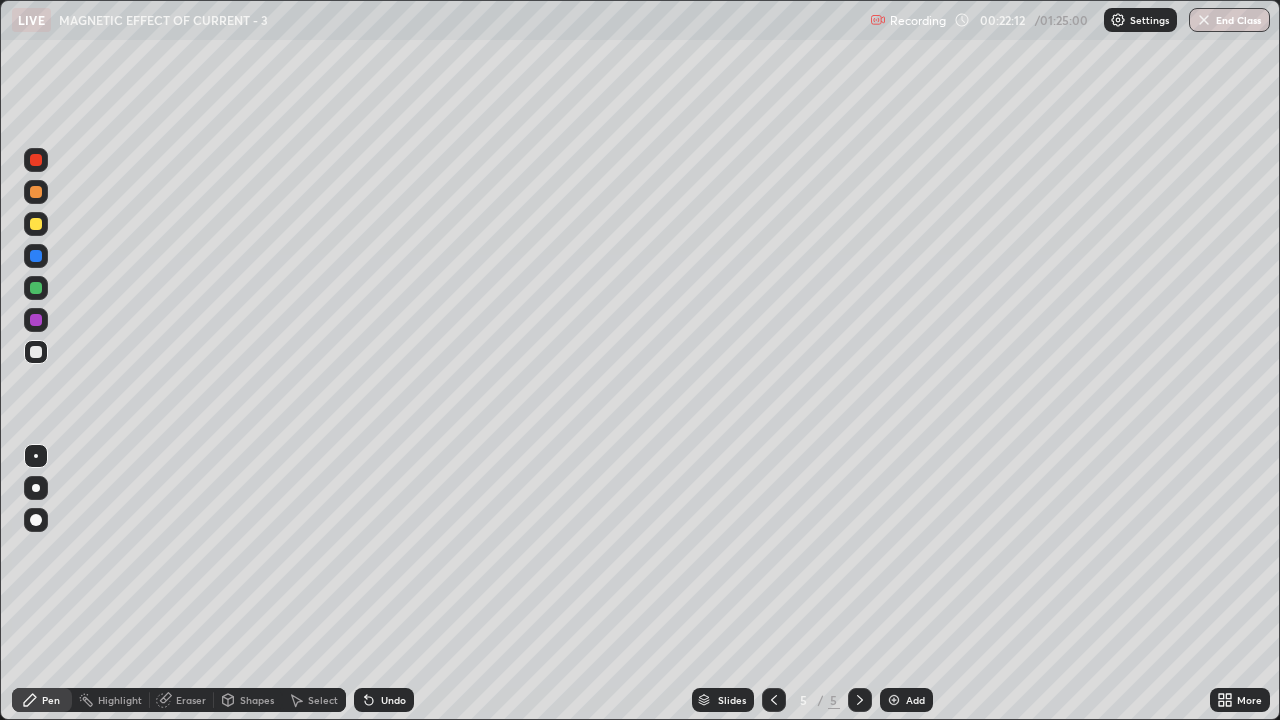 click at bounding box center (894, 700) 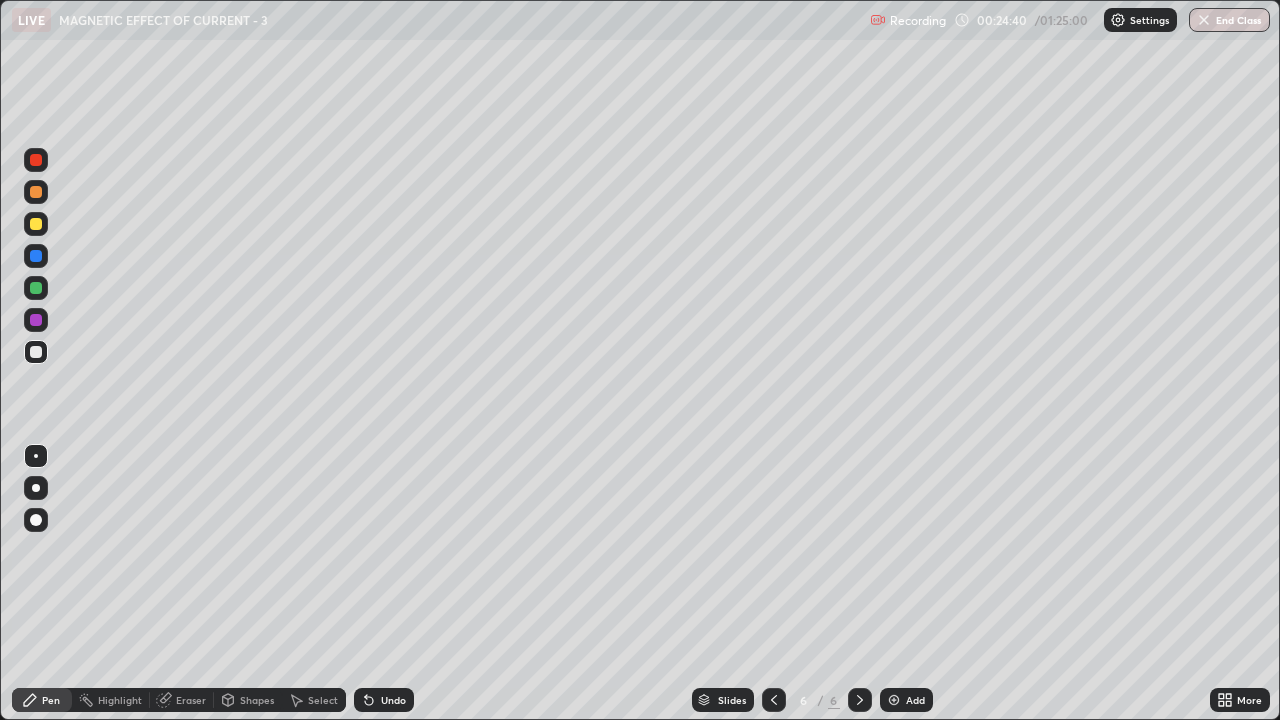 click 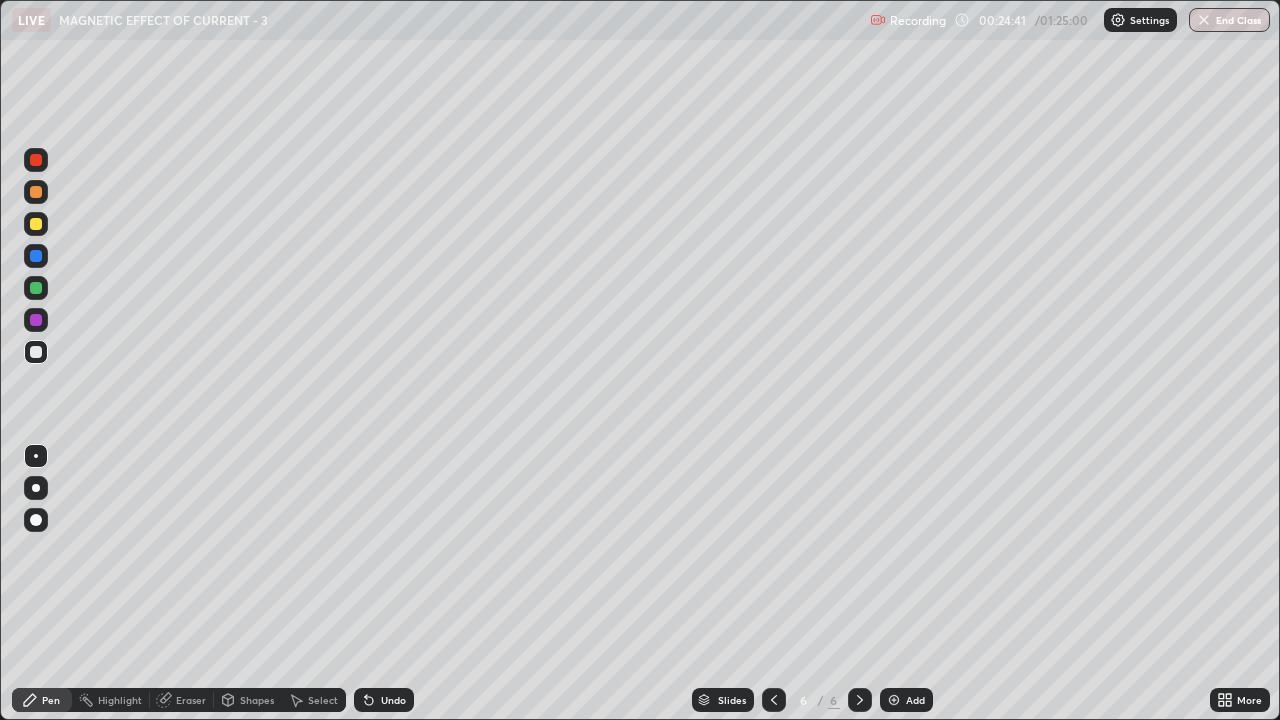 click on "Eraser" at bounding box center (182, 700) 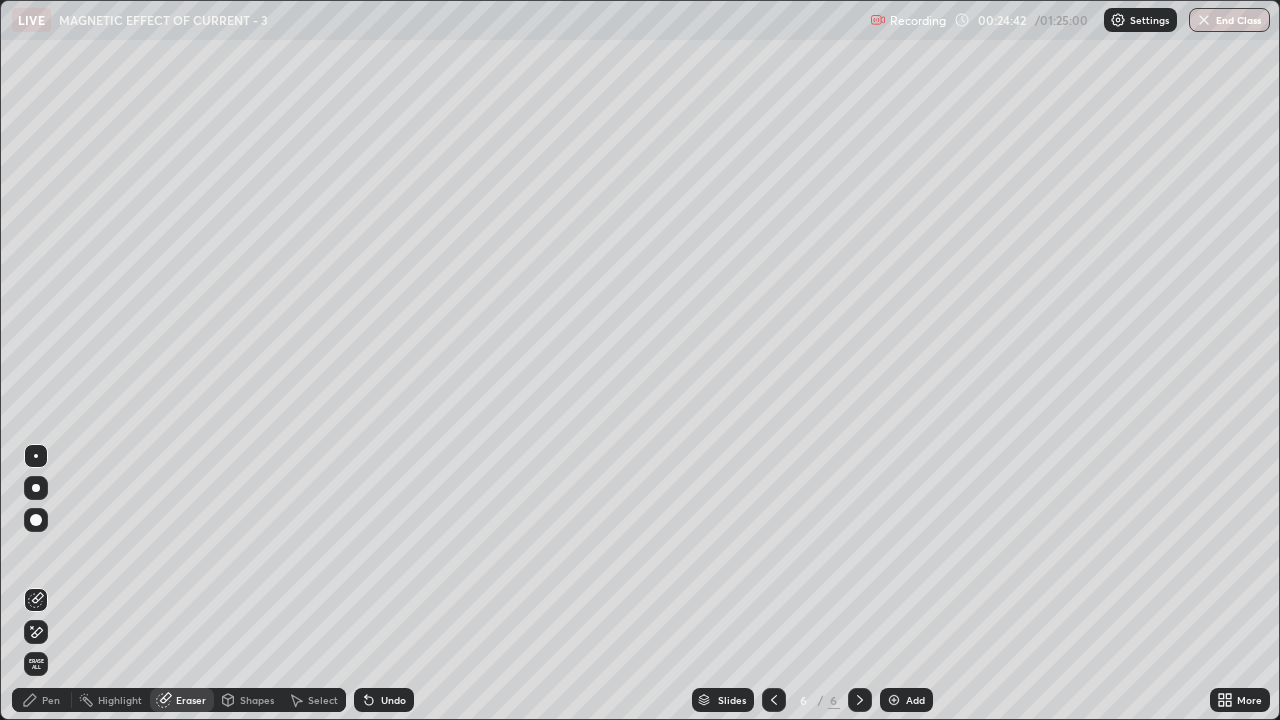 click 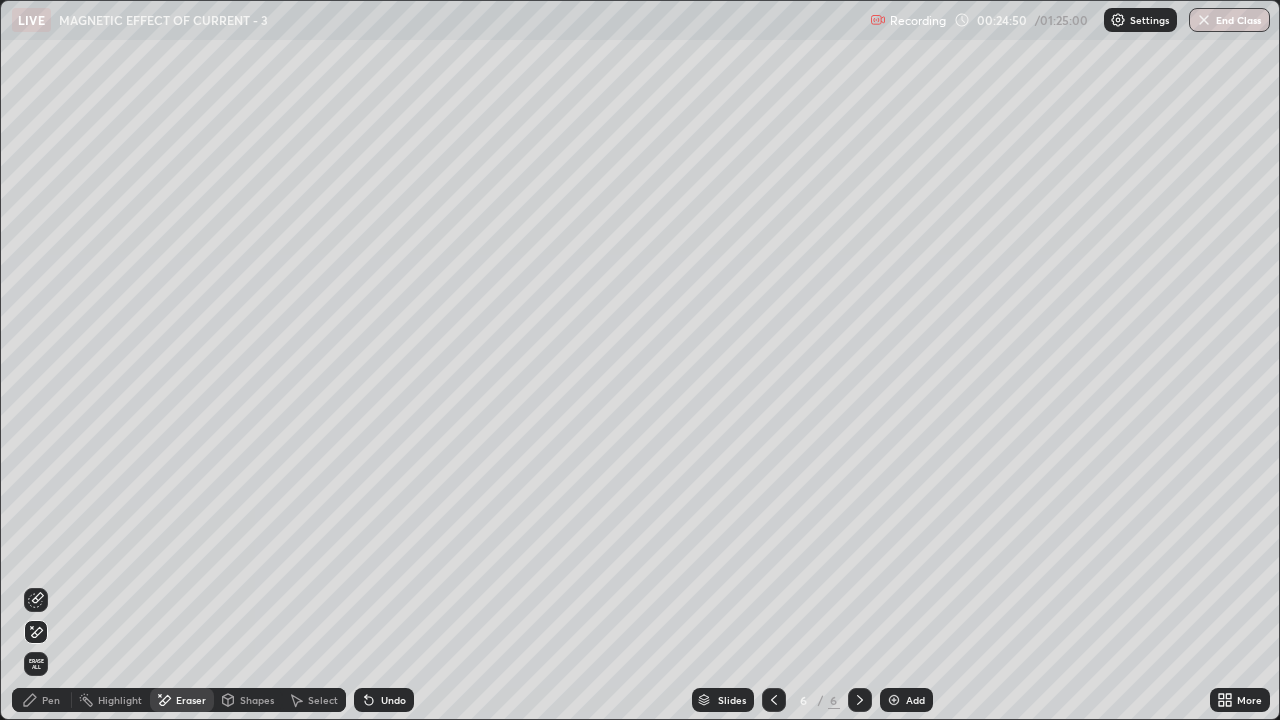 click on "Pen" at bounding box center (42, 700) 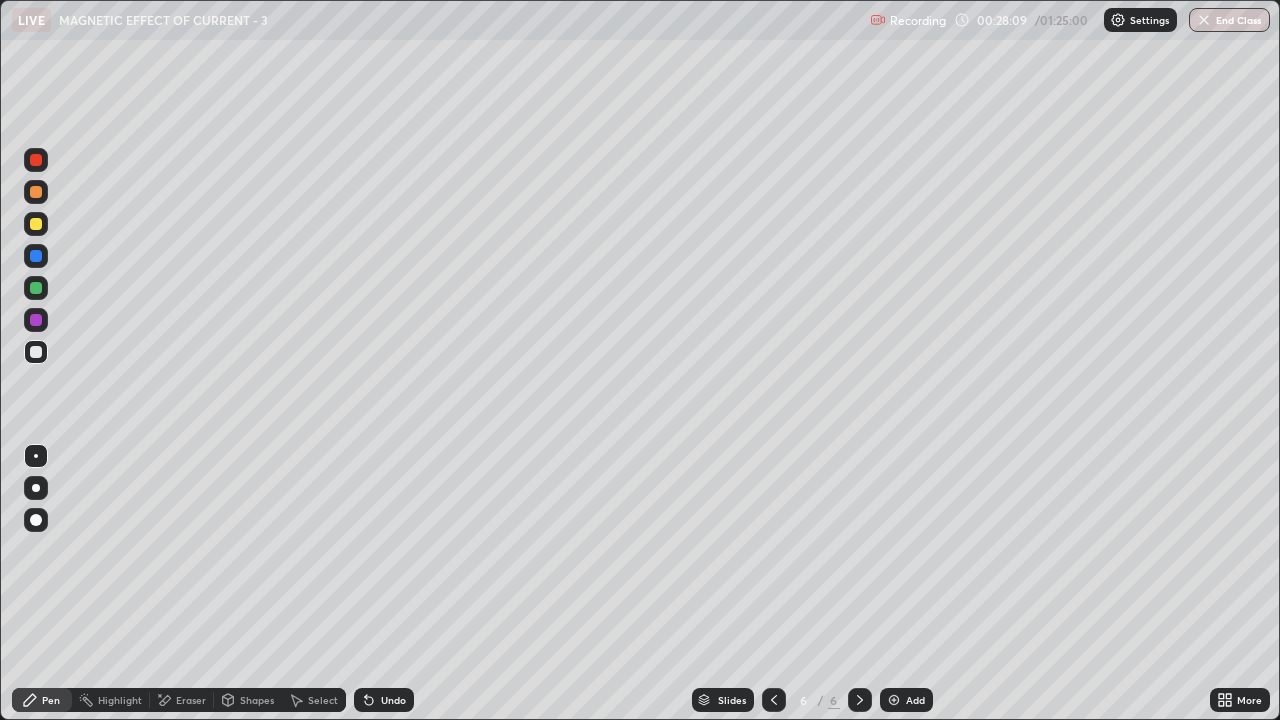 click on "Eraser" at bounding box center (191, 700) 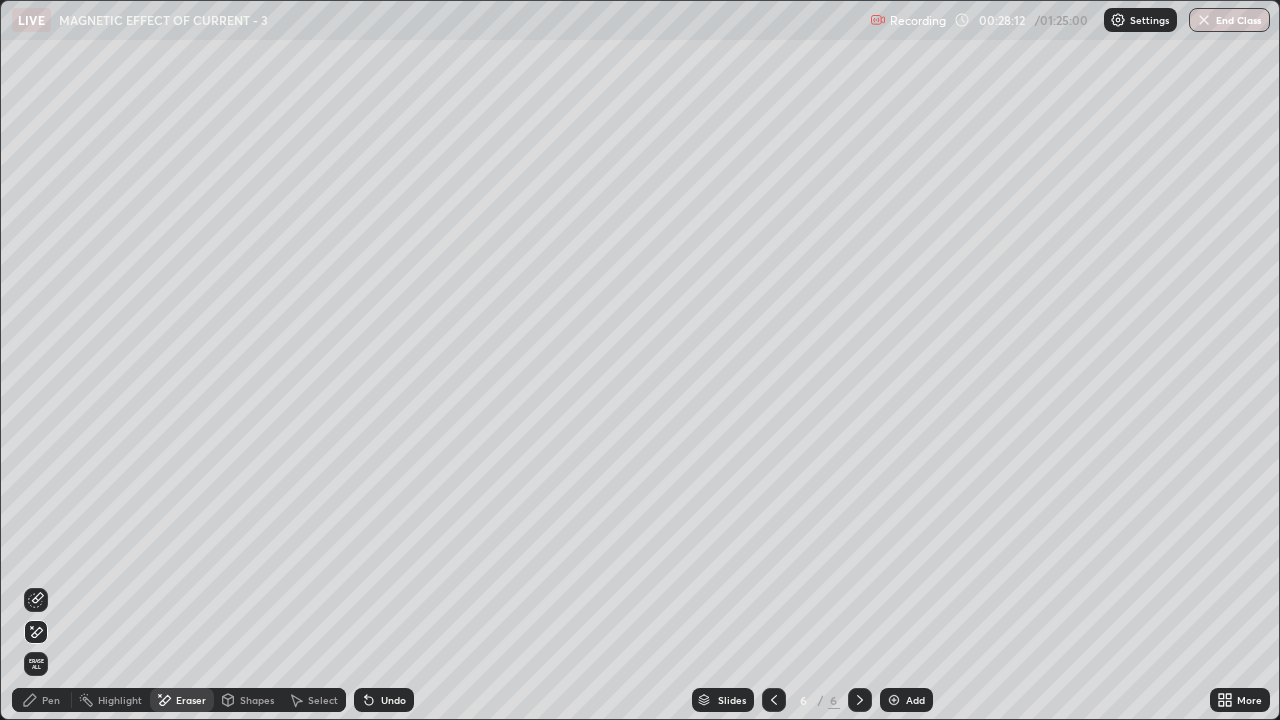 click 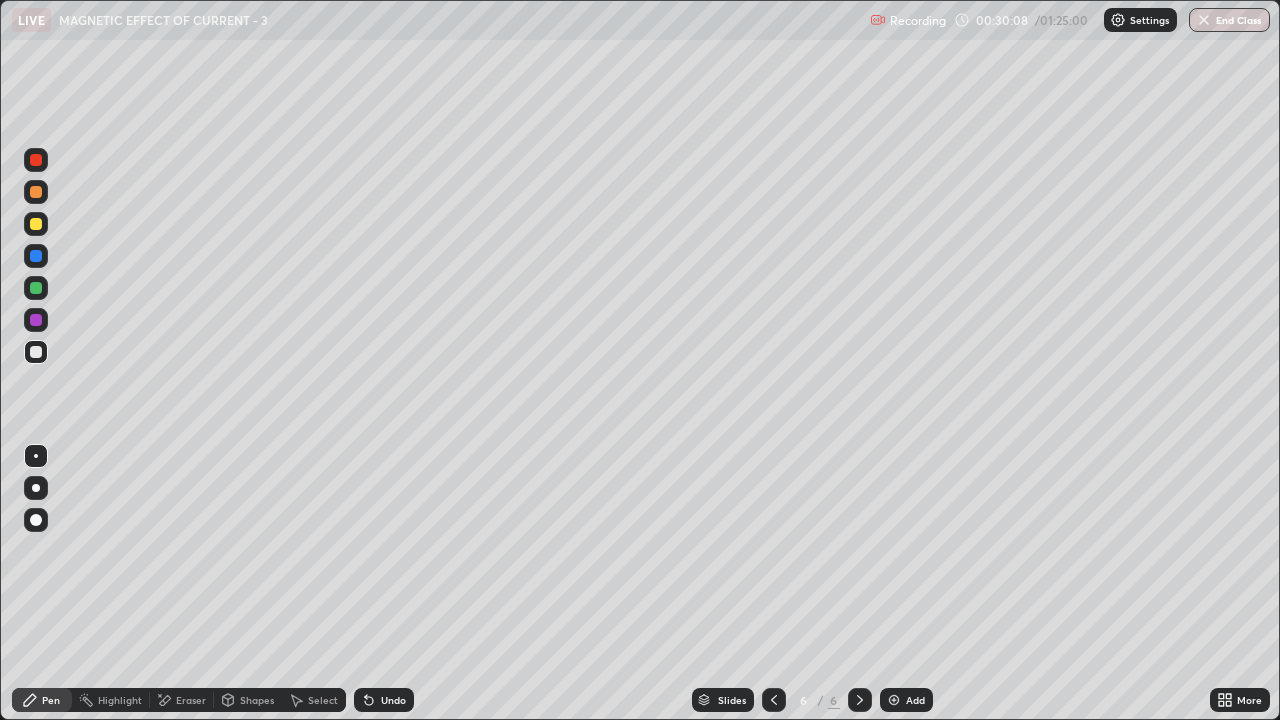 click on "Add" at bounding box center (906, 700) 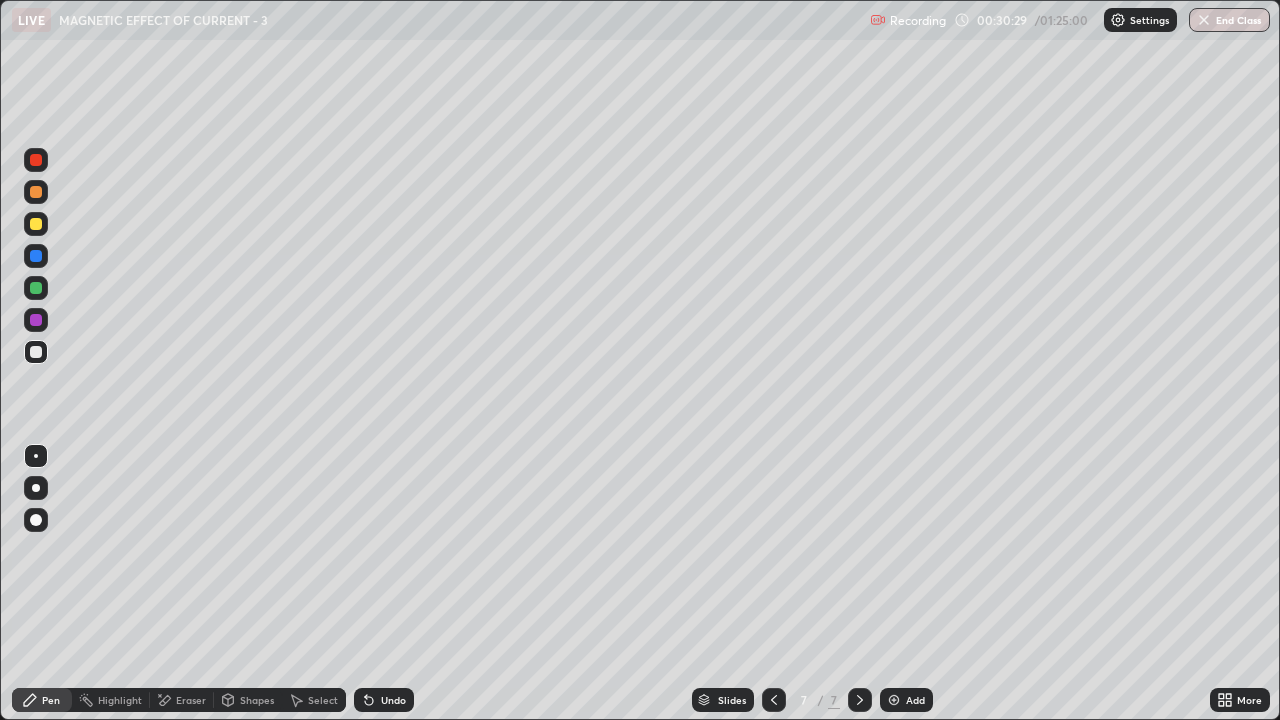click on "Undo" at bounding box center (393, 700) 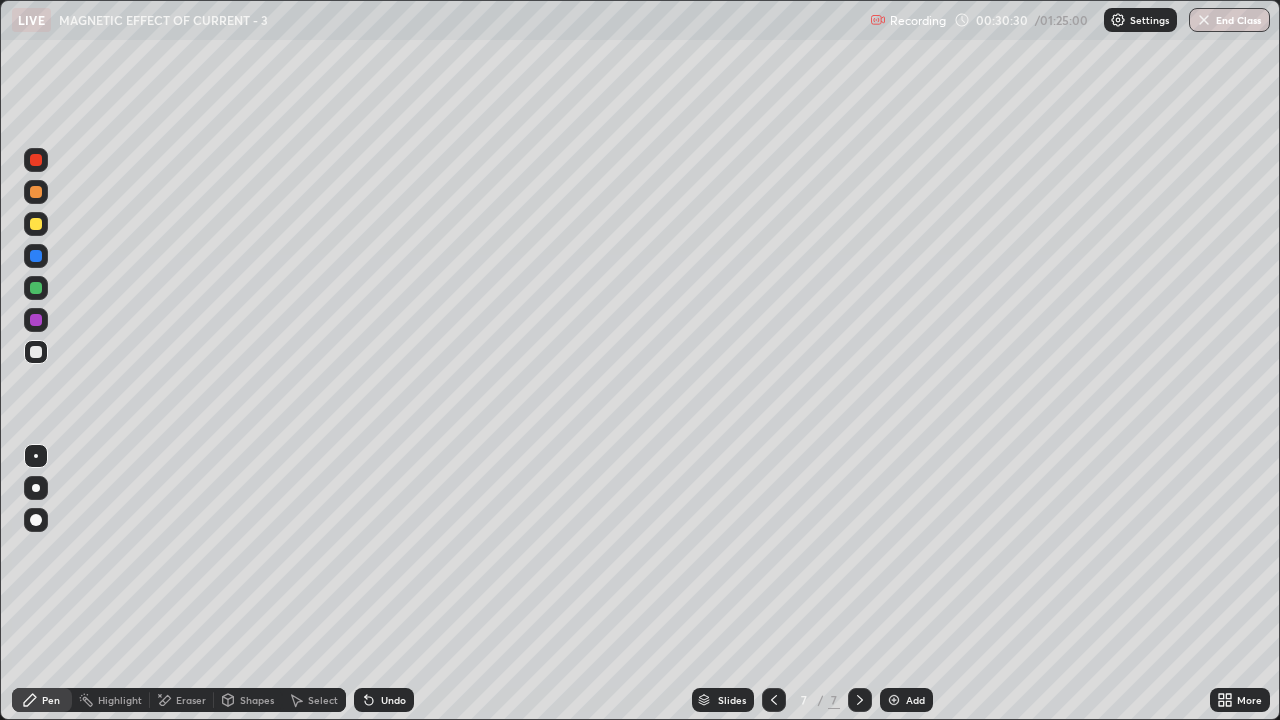 click 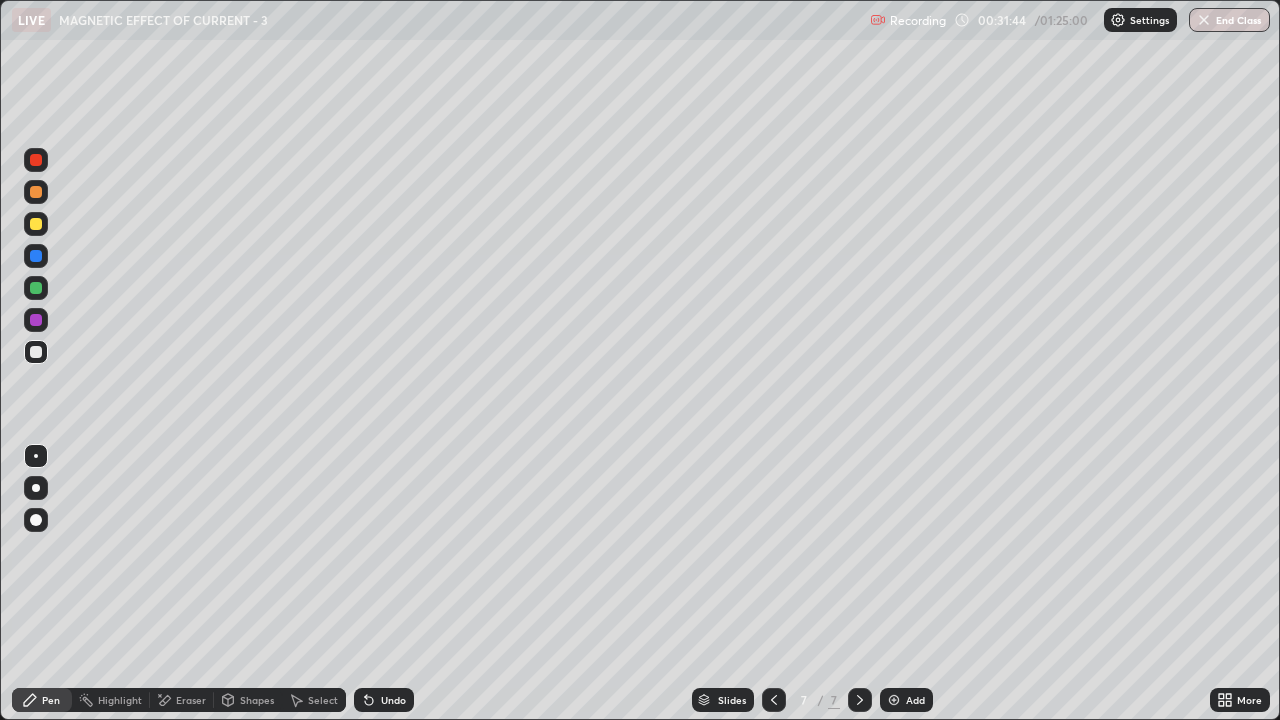 click on "Undo" at bounding box center (384, 700) 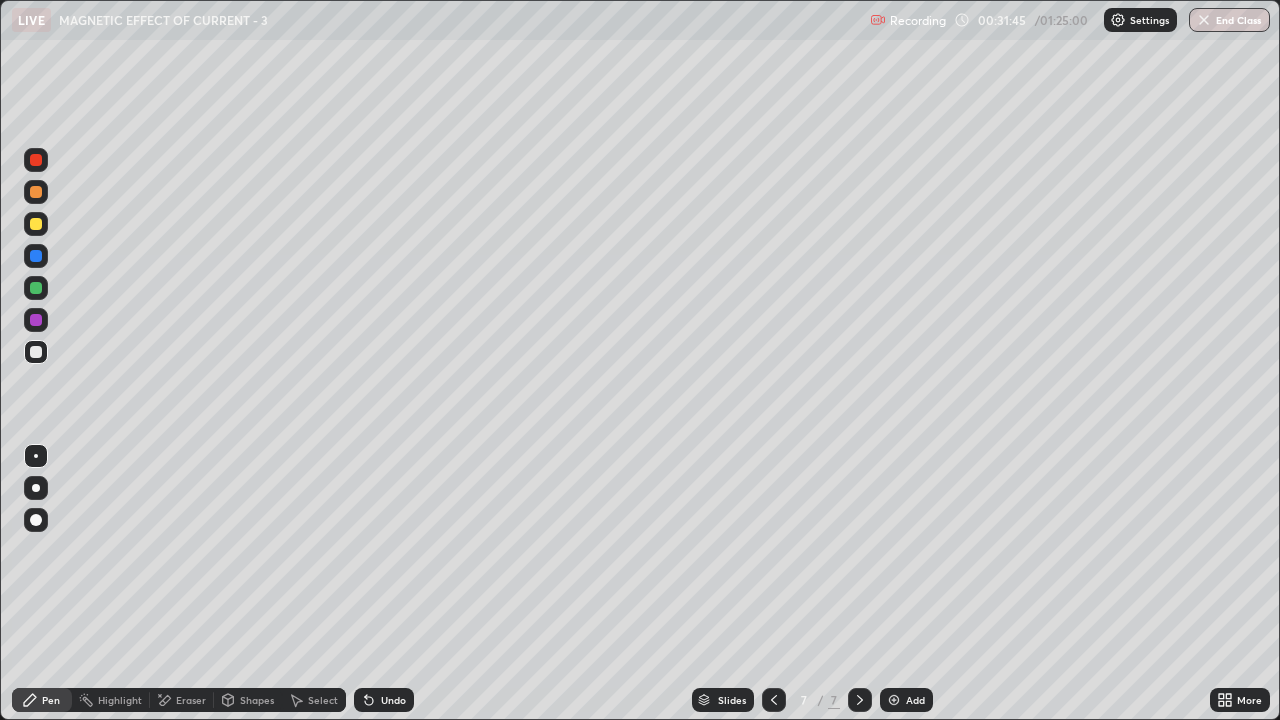 click 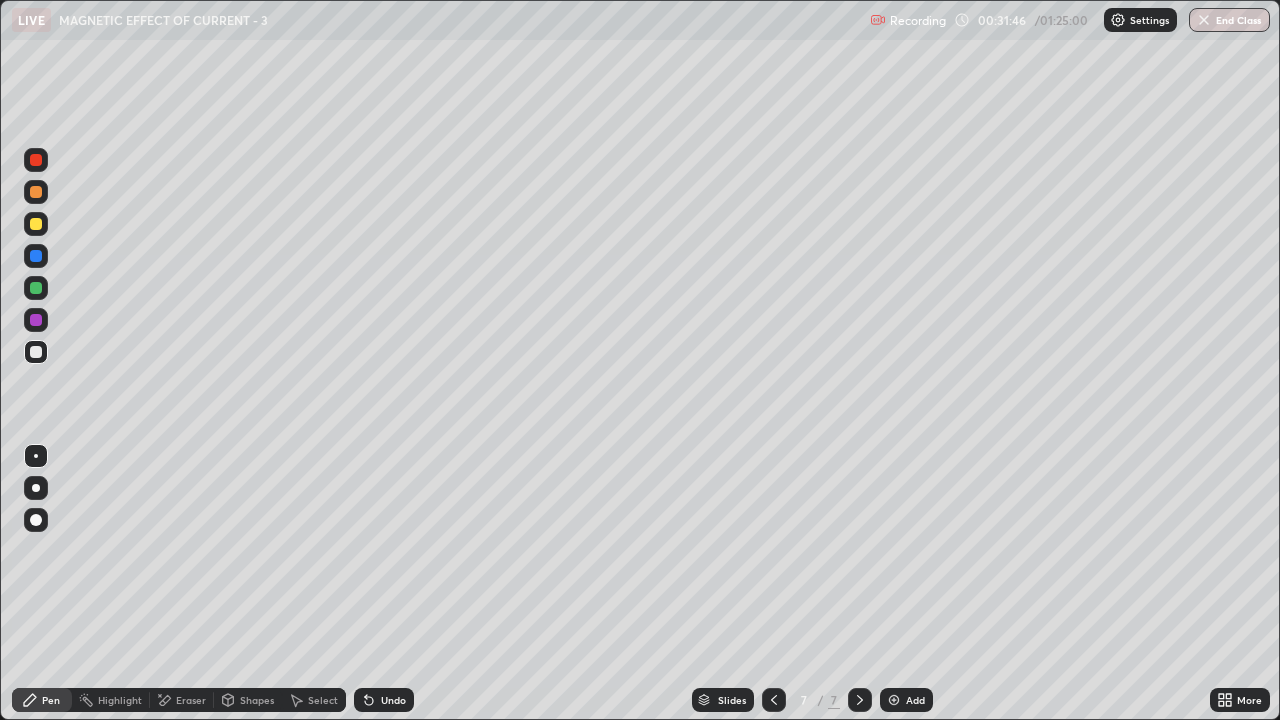 click 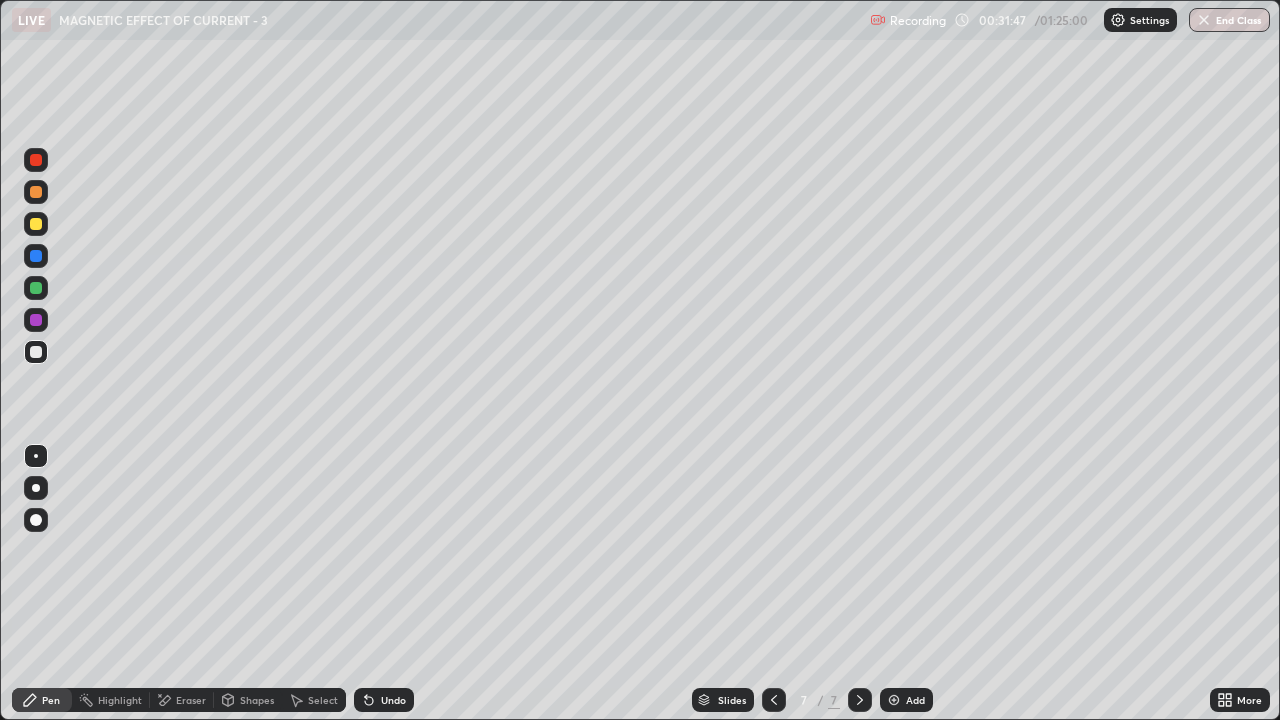 click 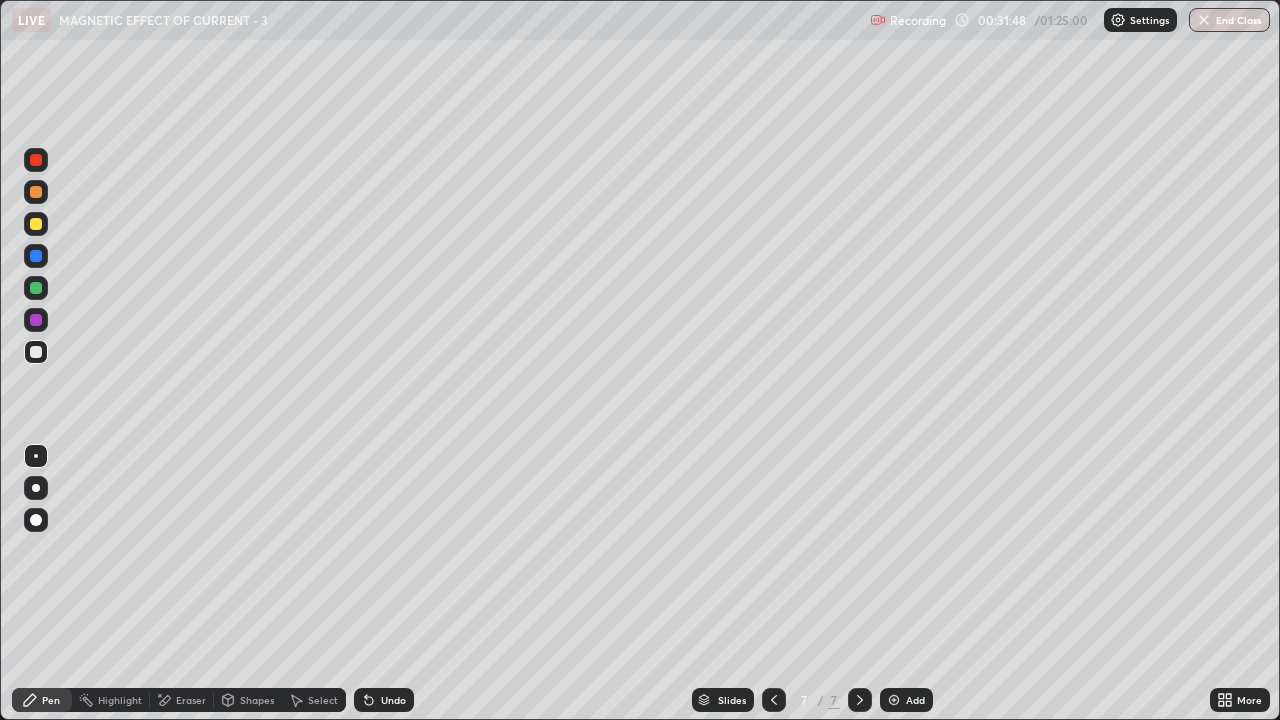 click on "Undo" at bounding box center [384, 700] 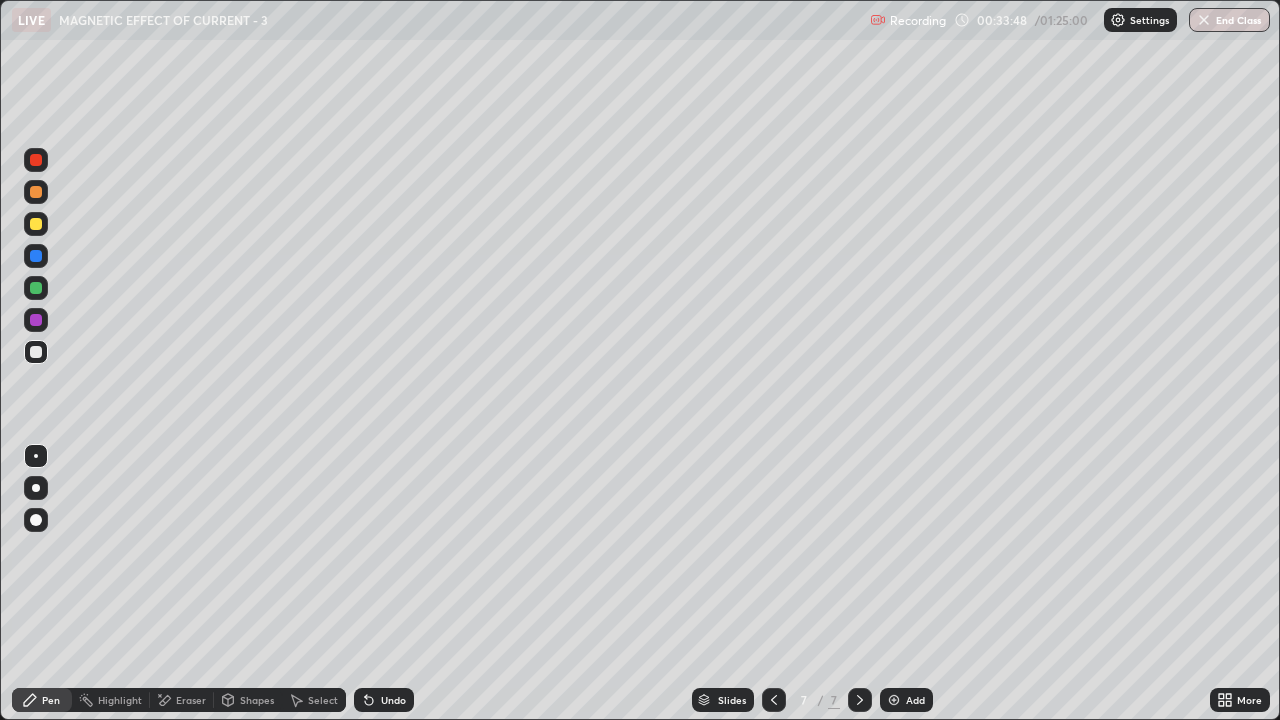 click at bounding box center [36, 224] 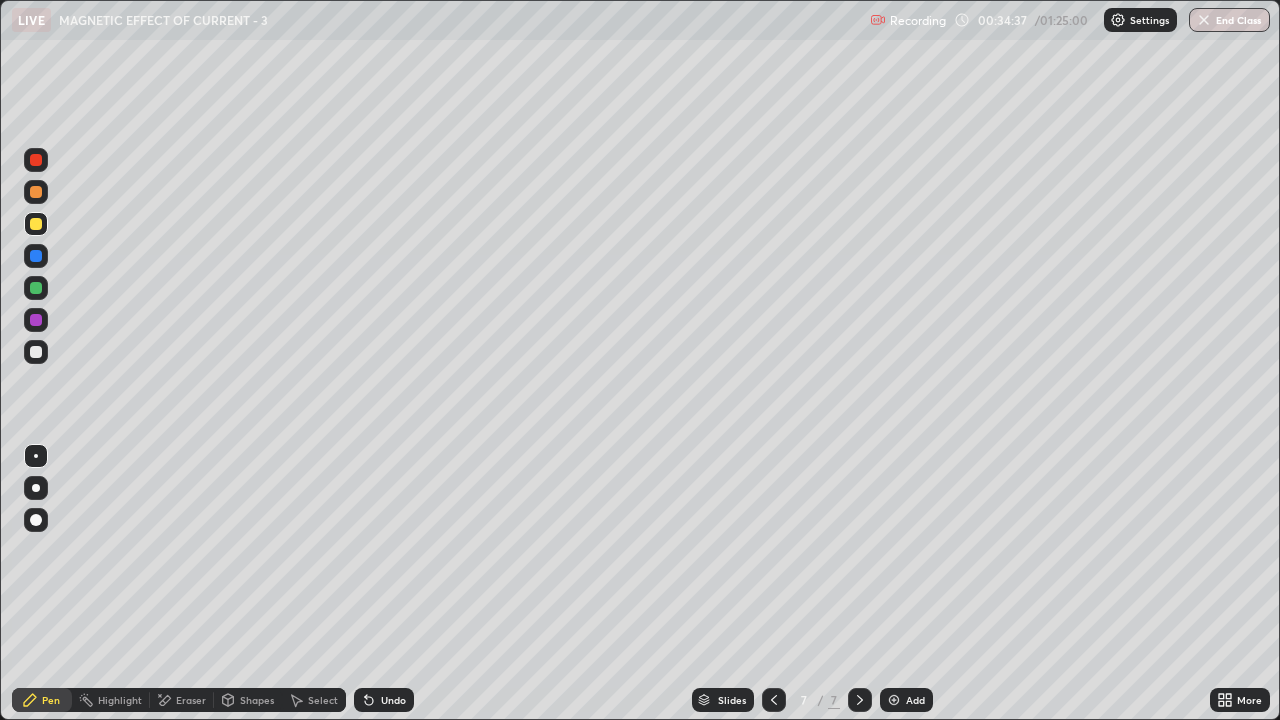 click at bounding box center (894, 700) 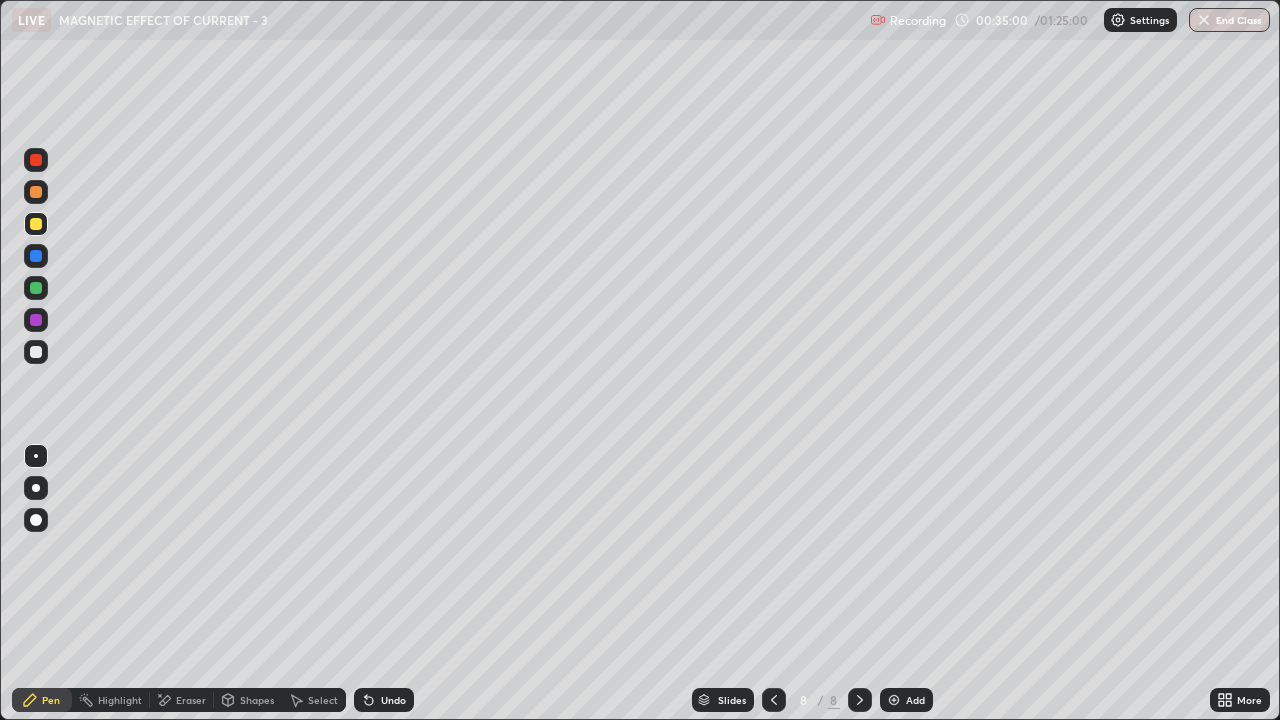 click at bounding box center [36, 352] 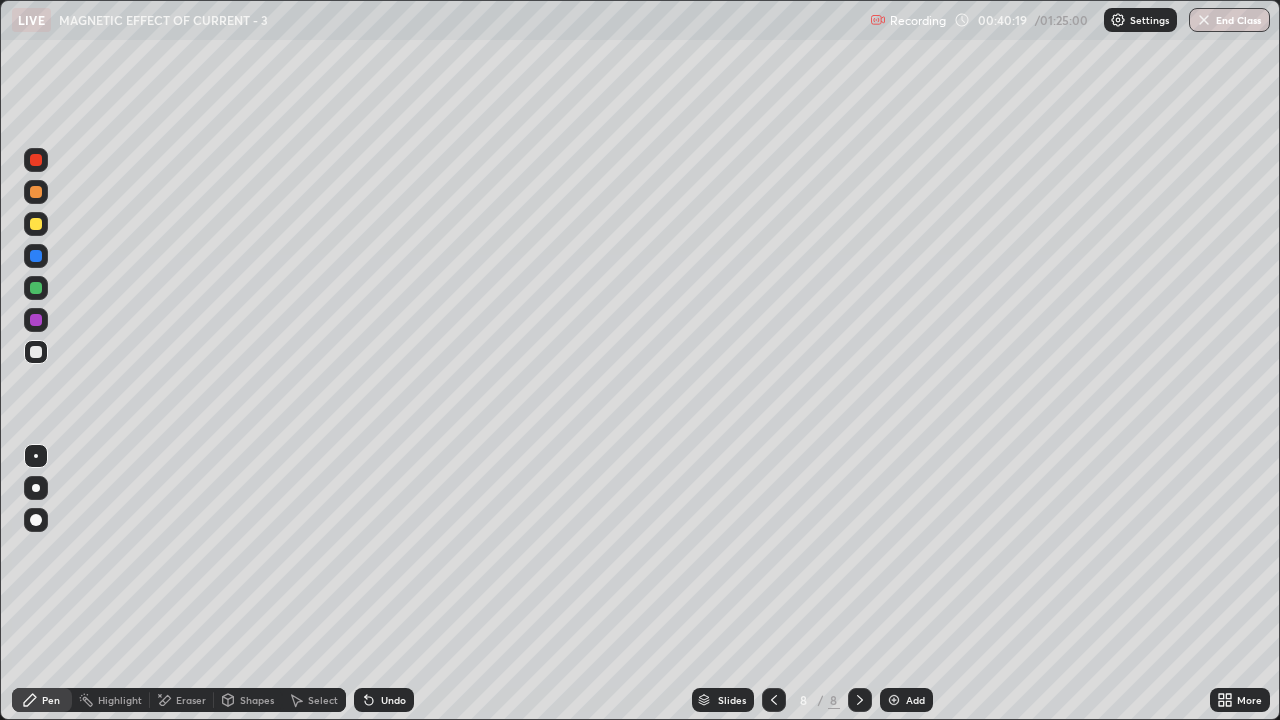 click at bounding box center [36, 224] 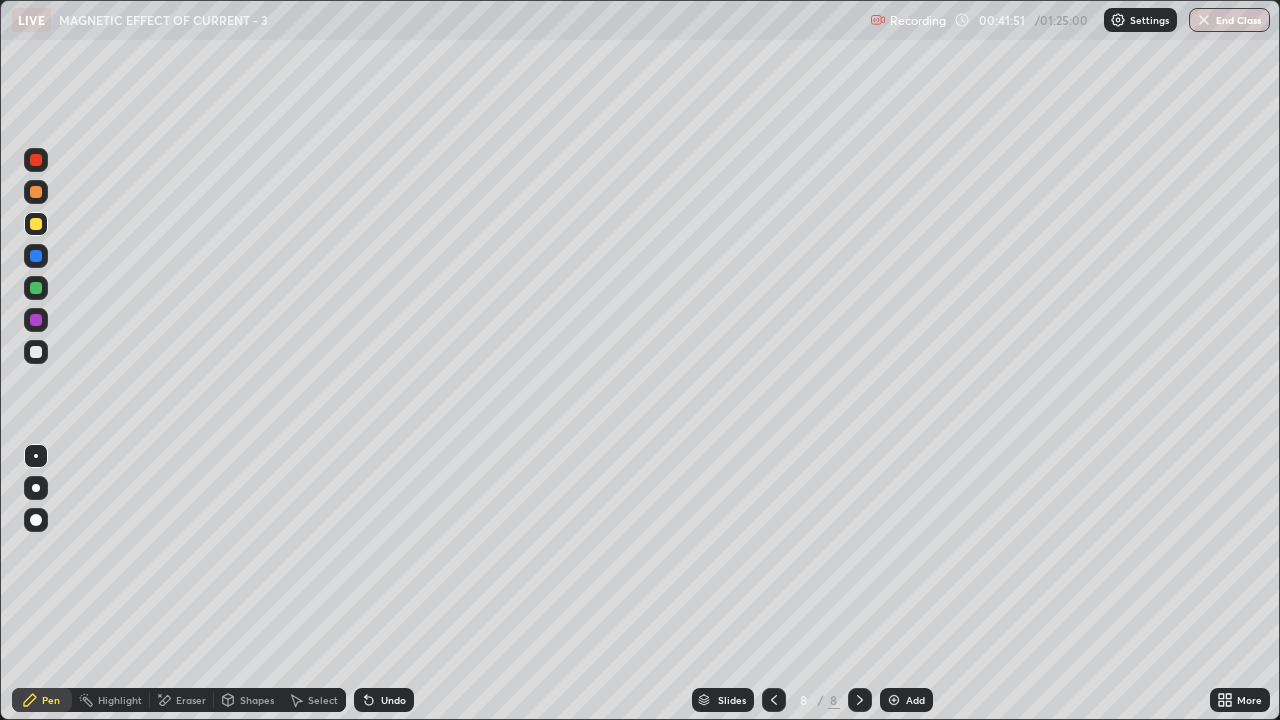 click on "Add" at bounding box center [906, 700] 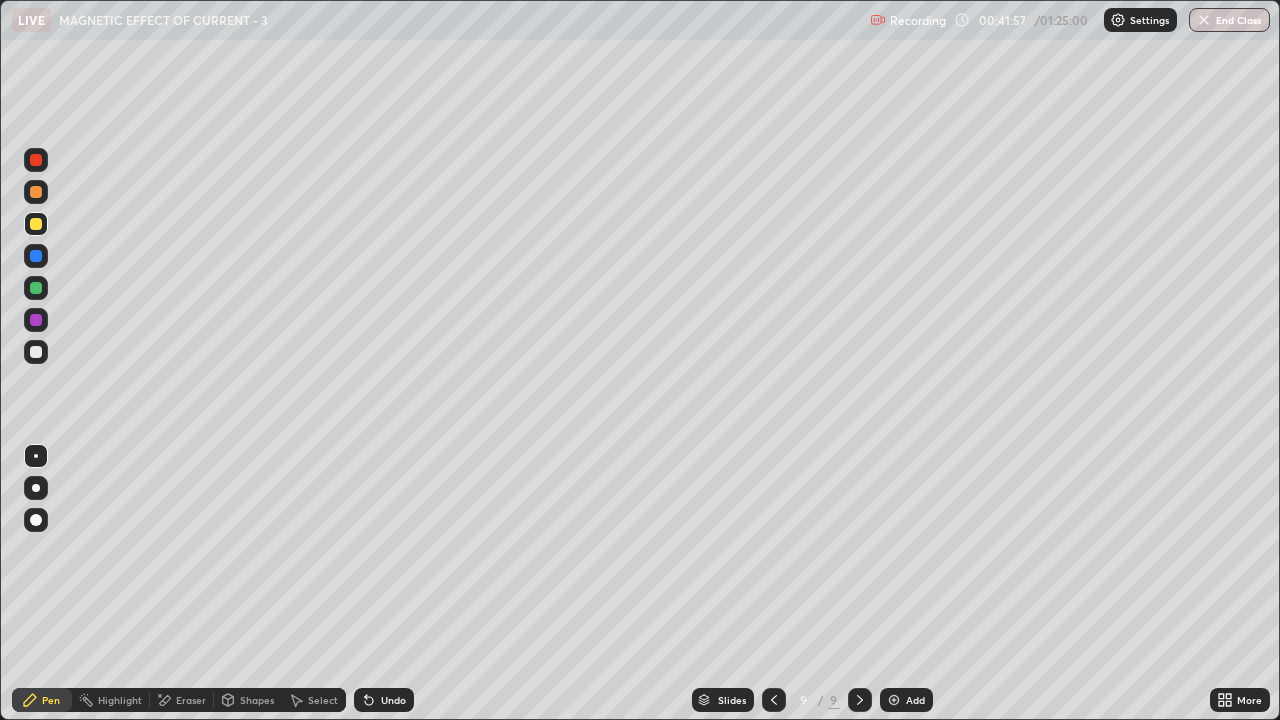 click at bounding box center [36, 320] 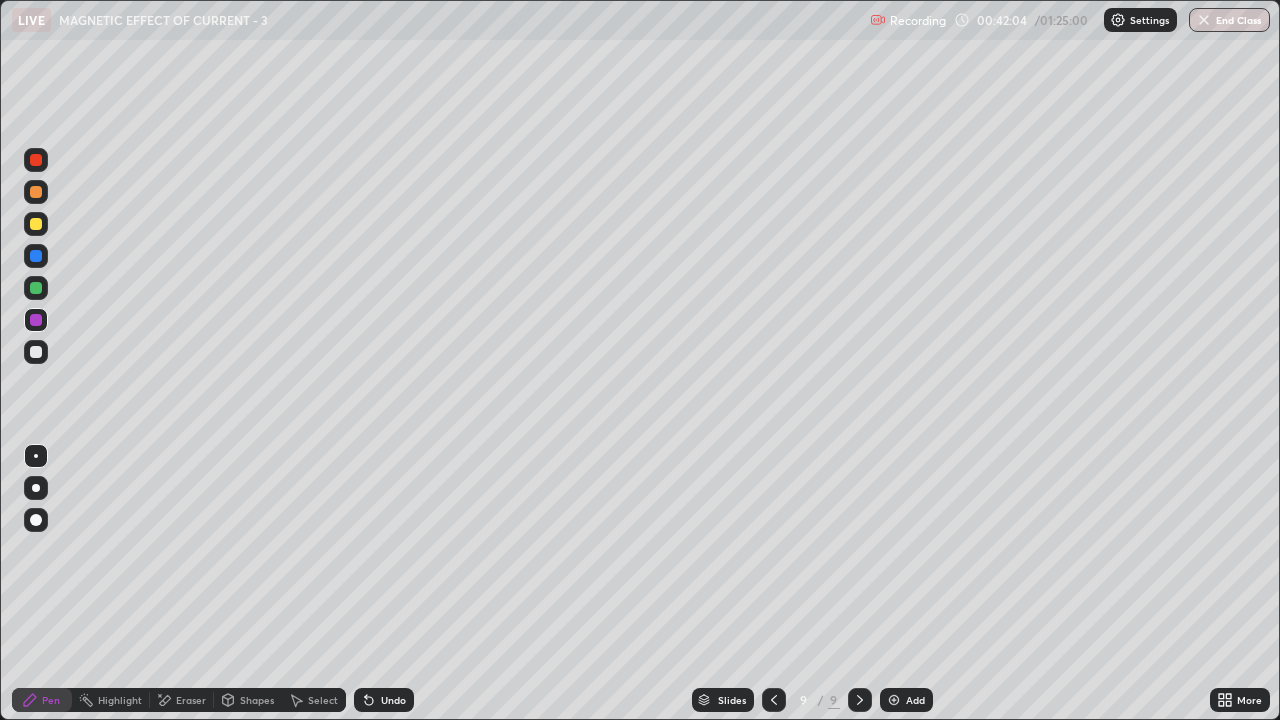 click at bounding box center [36, 352] 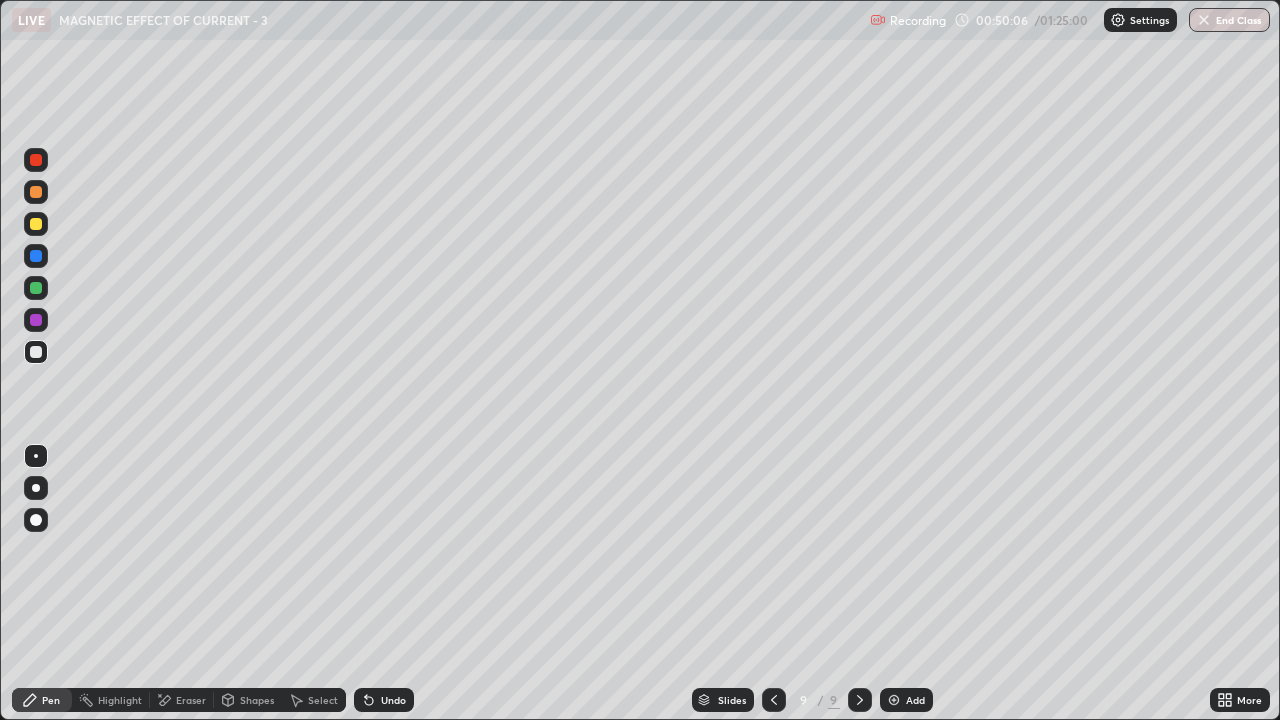 click on "Add" at bounding box center (906, 700) 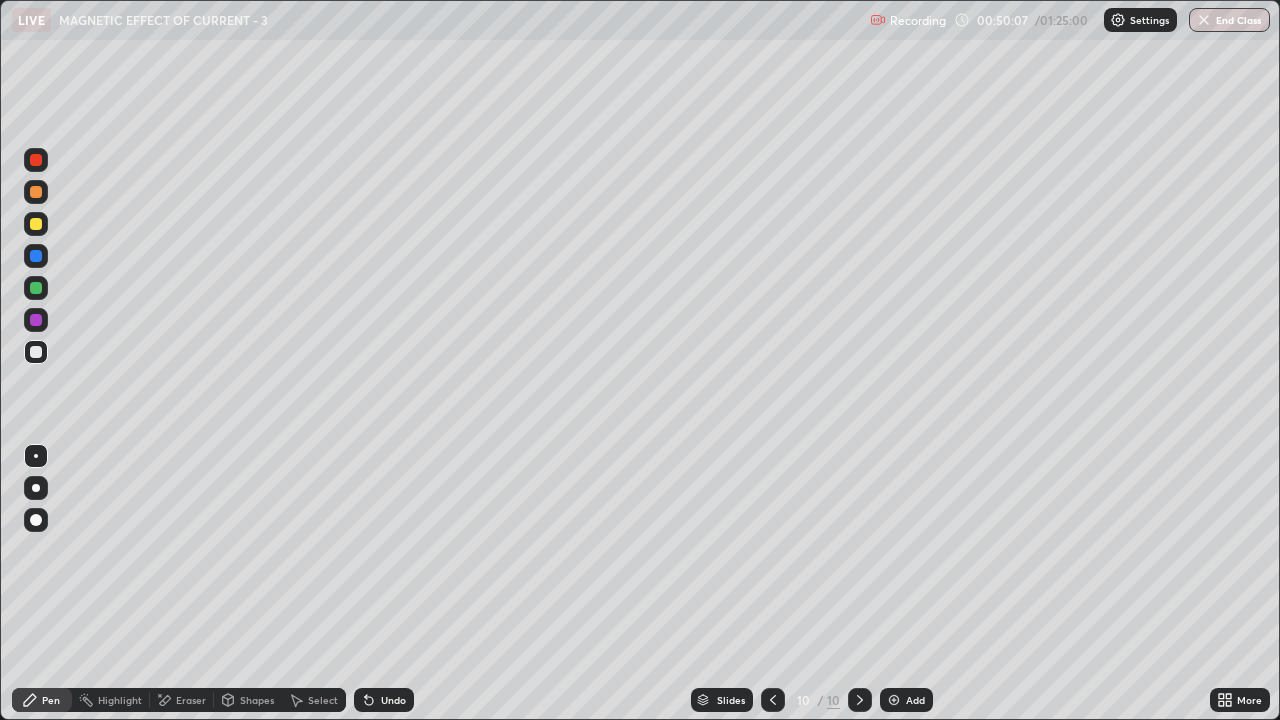 click on "Add" at bounding box center (906, 700) 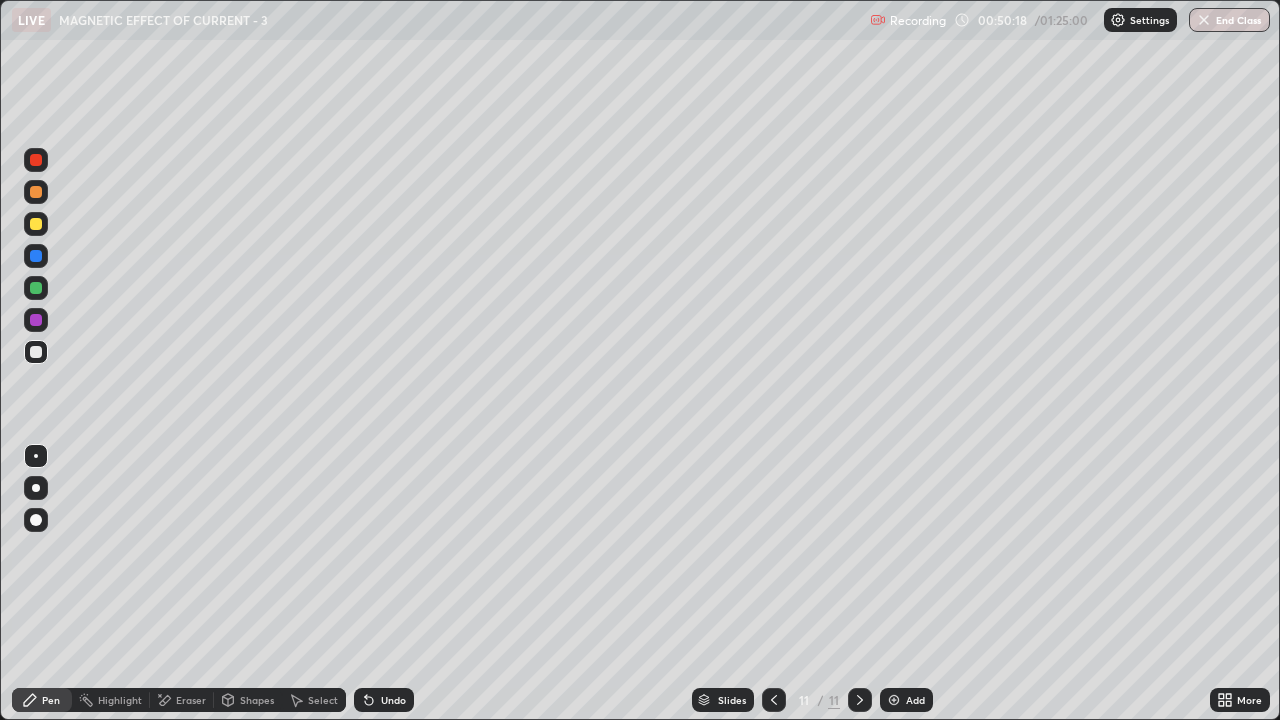 click at bounding box center (36, 224) 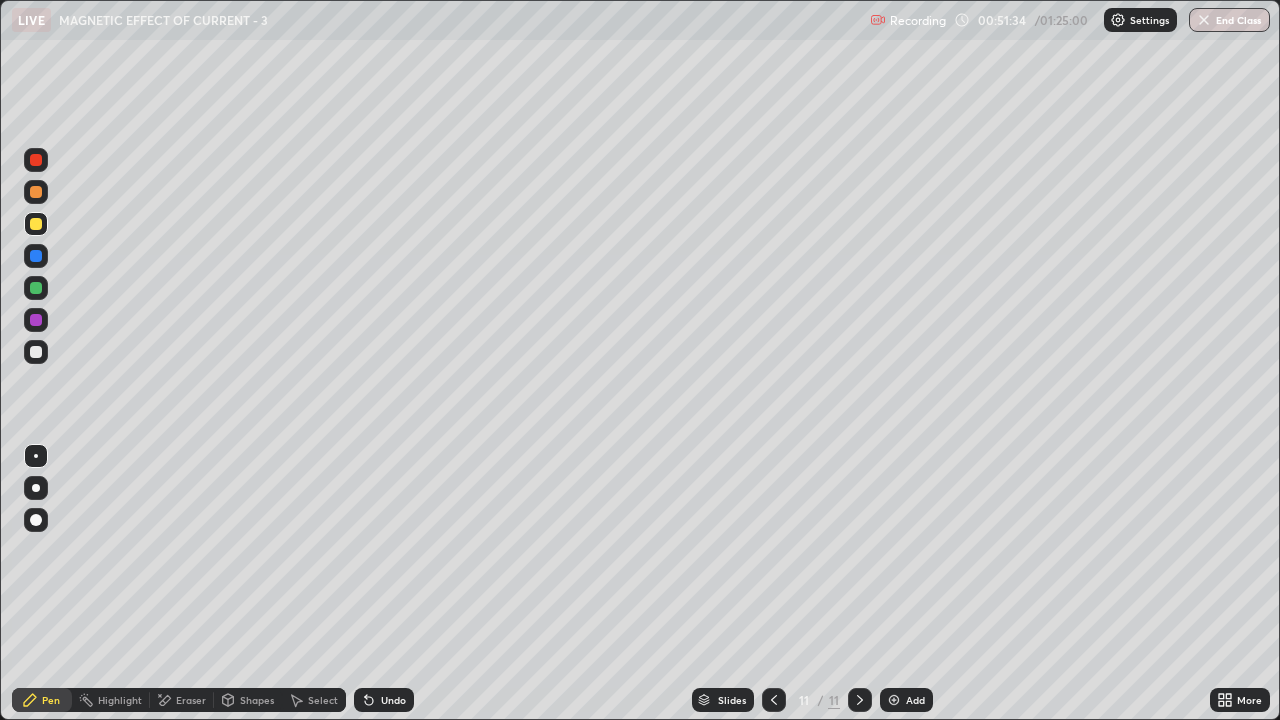 click at bounding box center (36, 352) 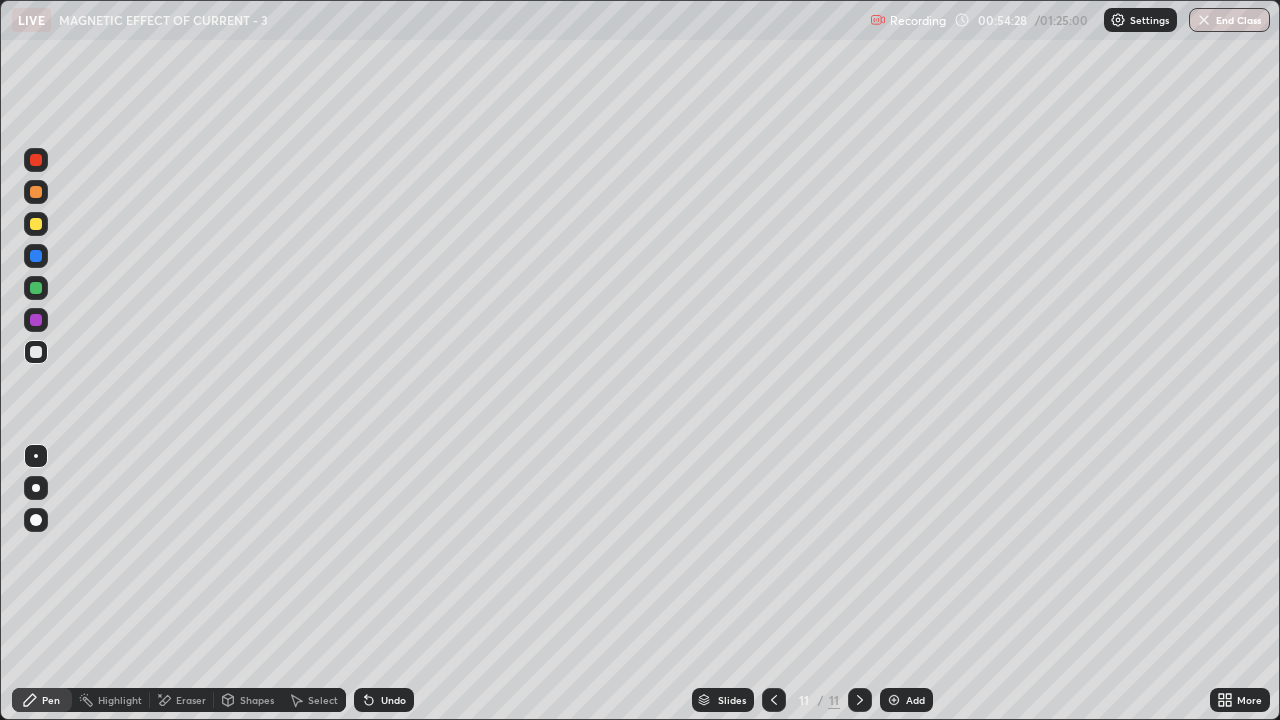 click on "Add" at bounding box center (906, 700) 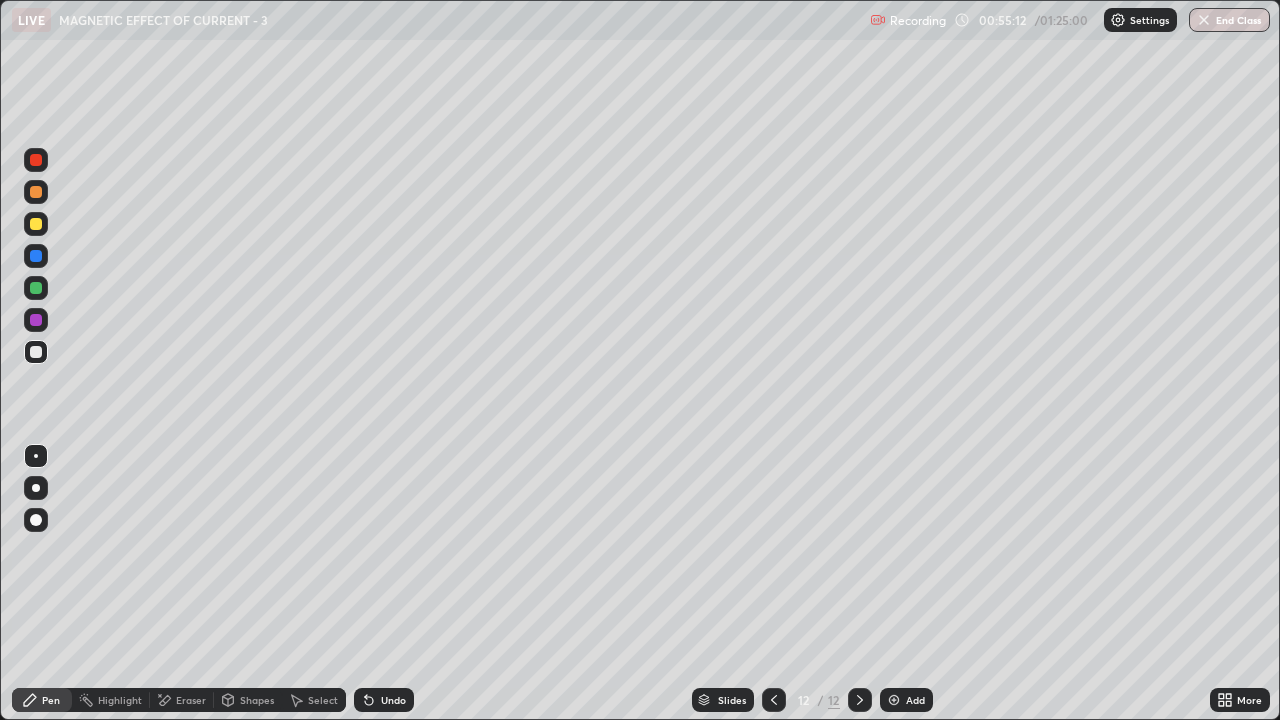 click on "Undo" at bounding box center [393, 700] 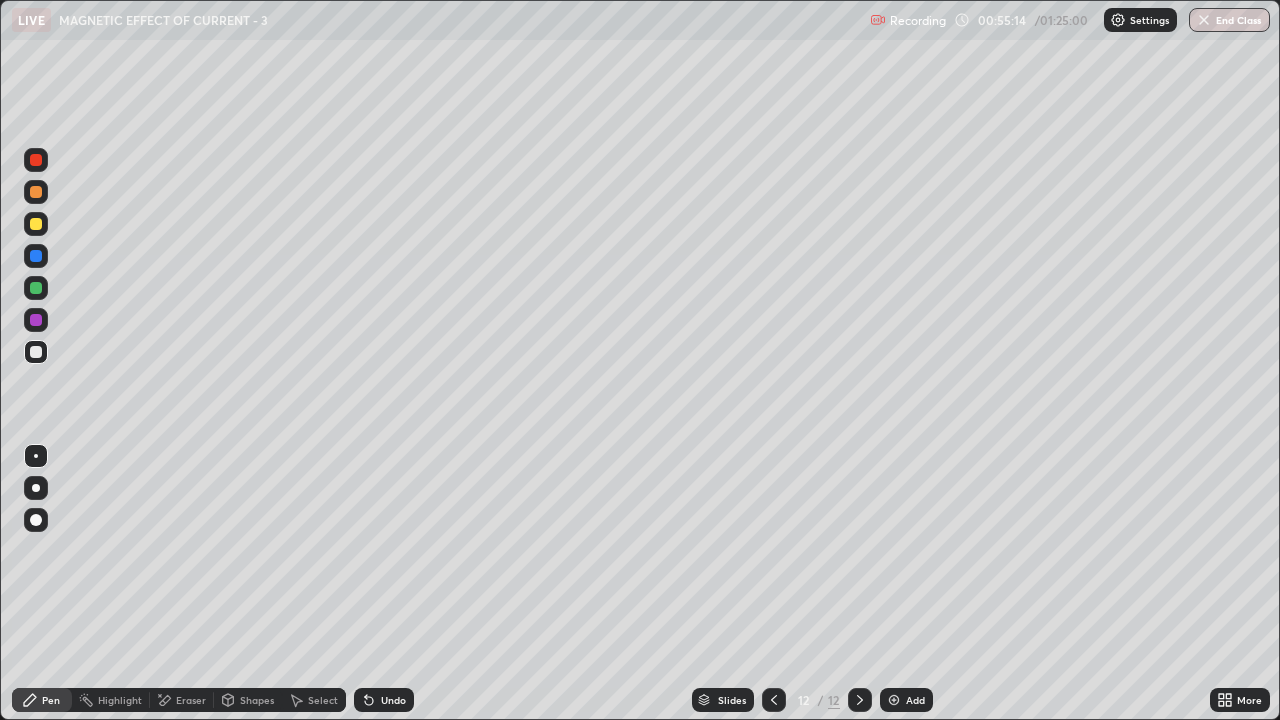 click at bounding box center [36, 224] 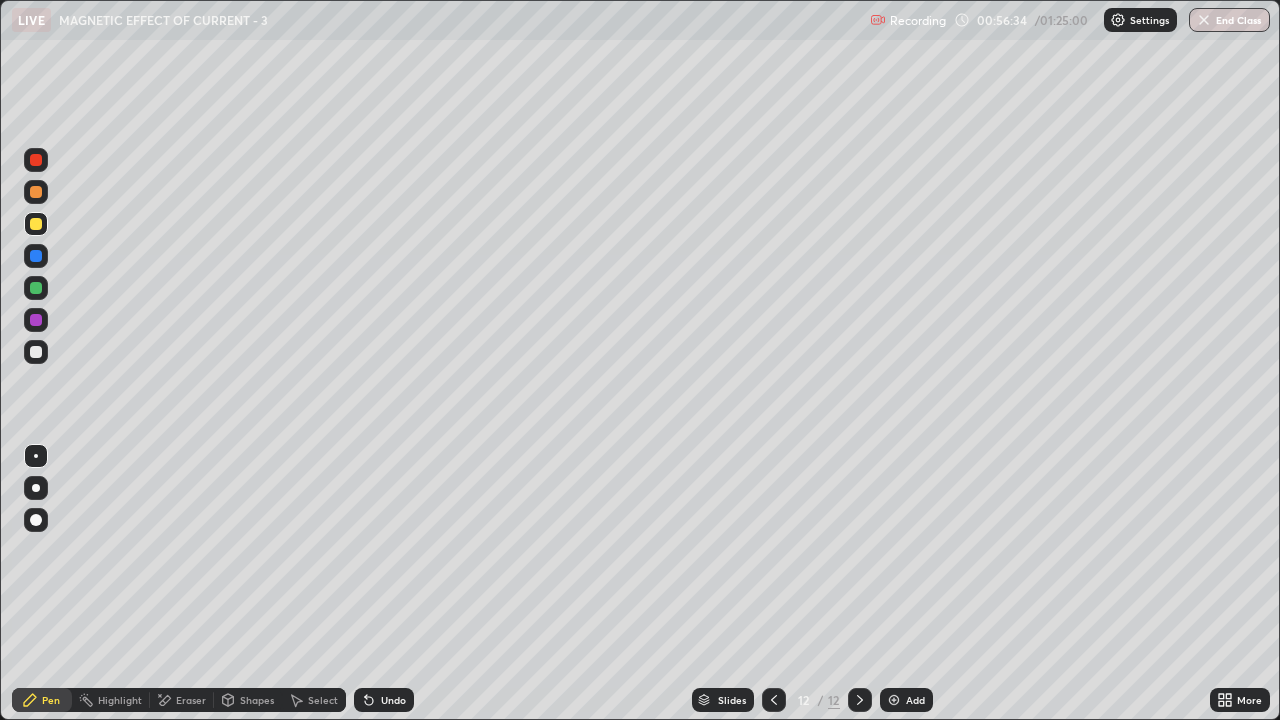 click on "Undo" at bounding box center [393, 700] 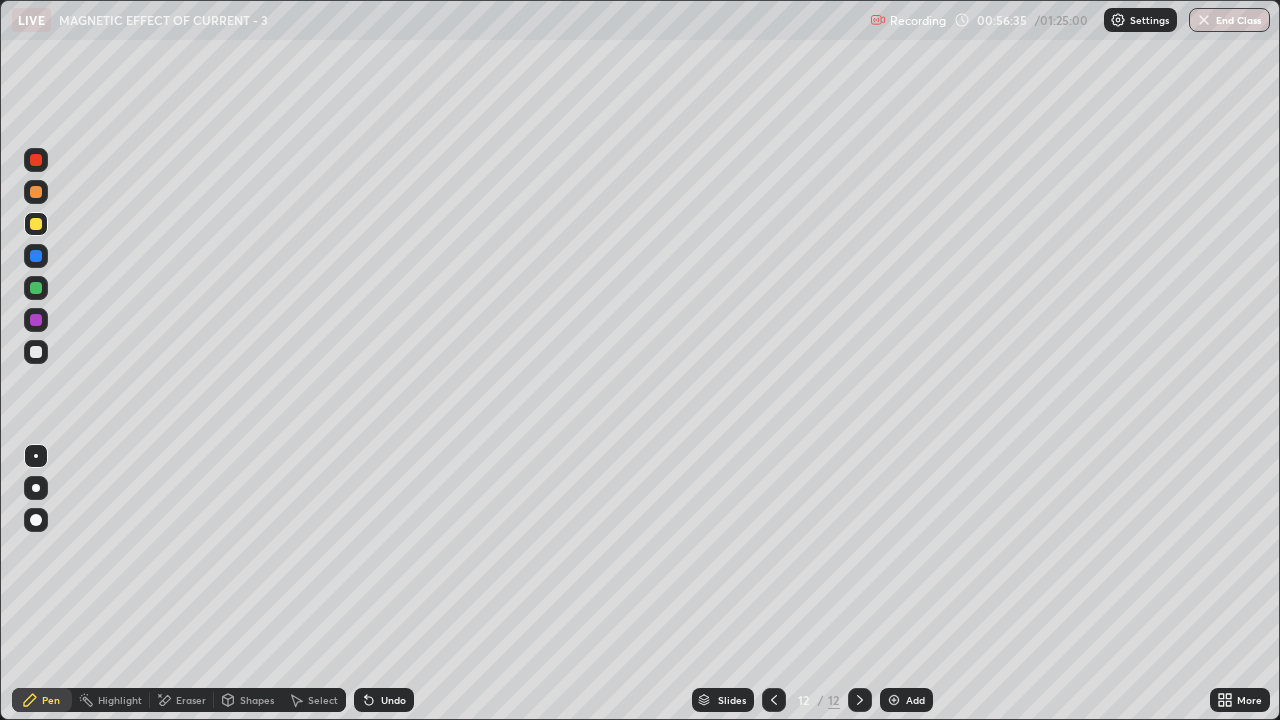 click on "Undo" at bounding box center (384, 700) 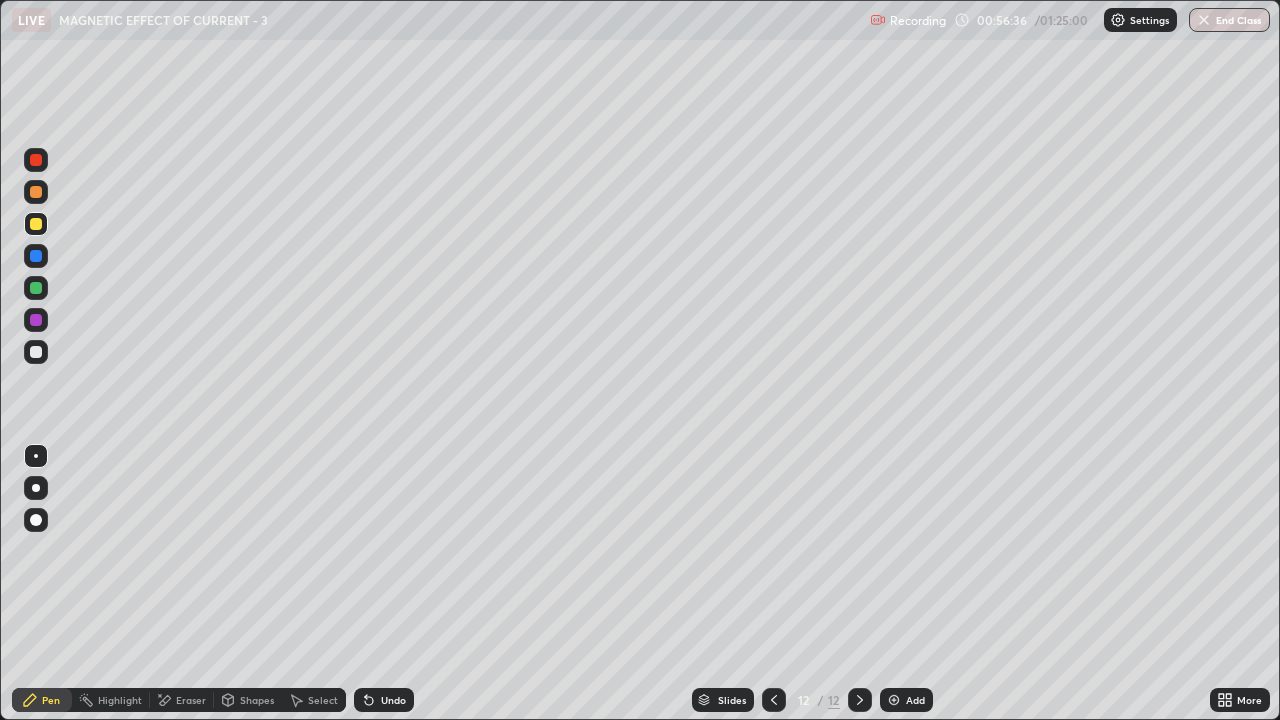 click on "Undo" at bounding box center [384, 700] 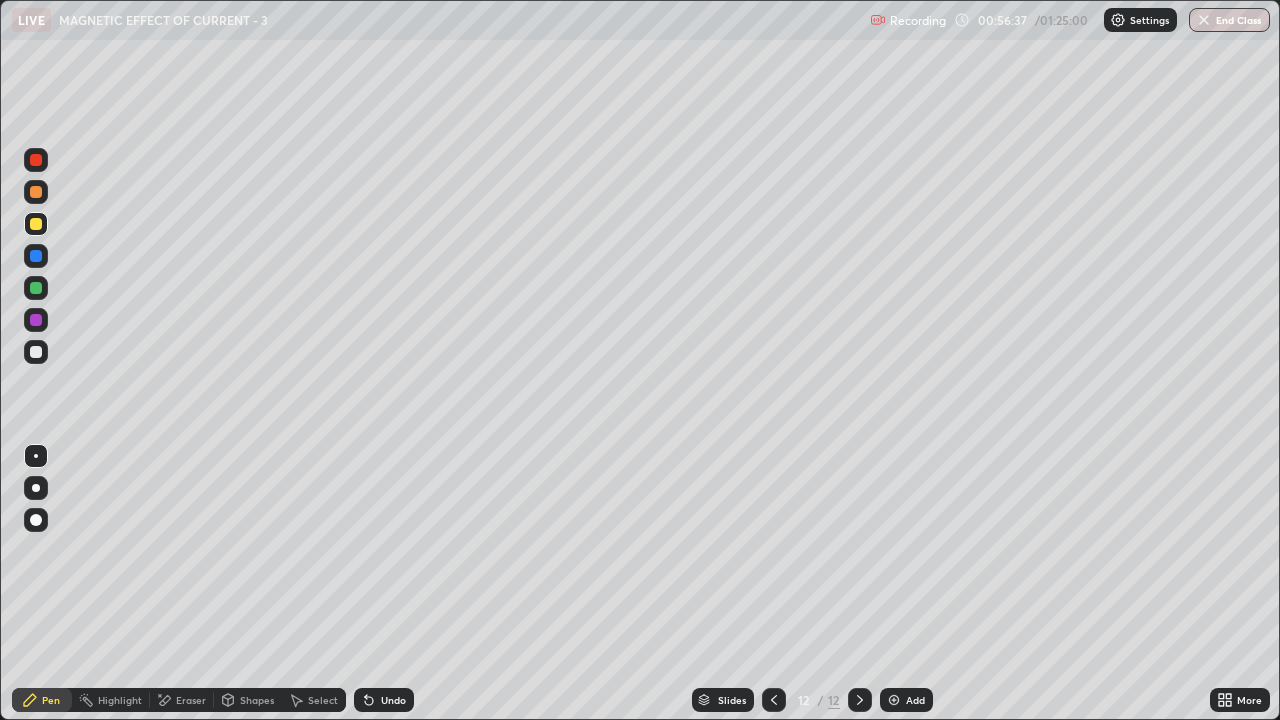 click on "Undo" at bounding box center (384, 700) 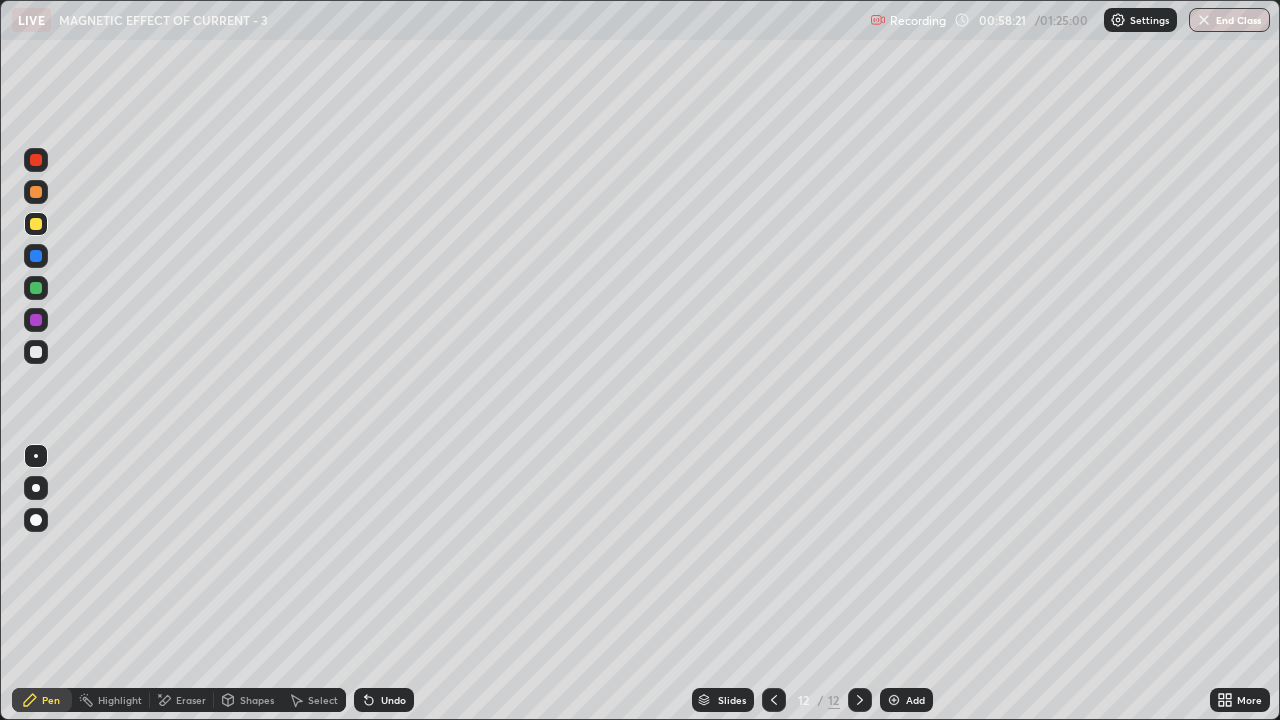 click at bounding box center (36, 352) 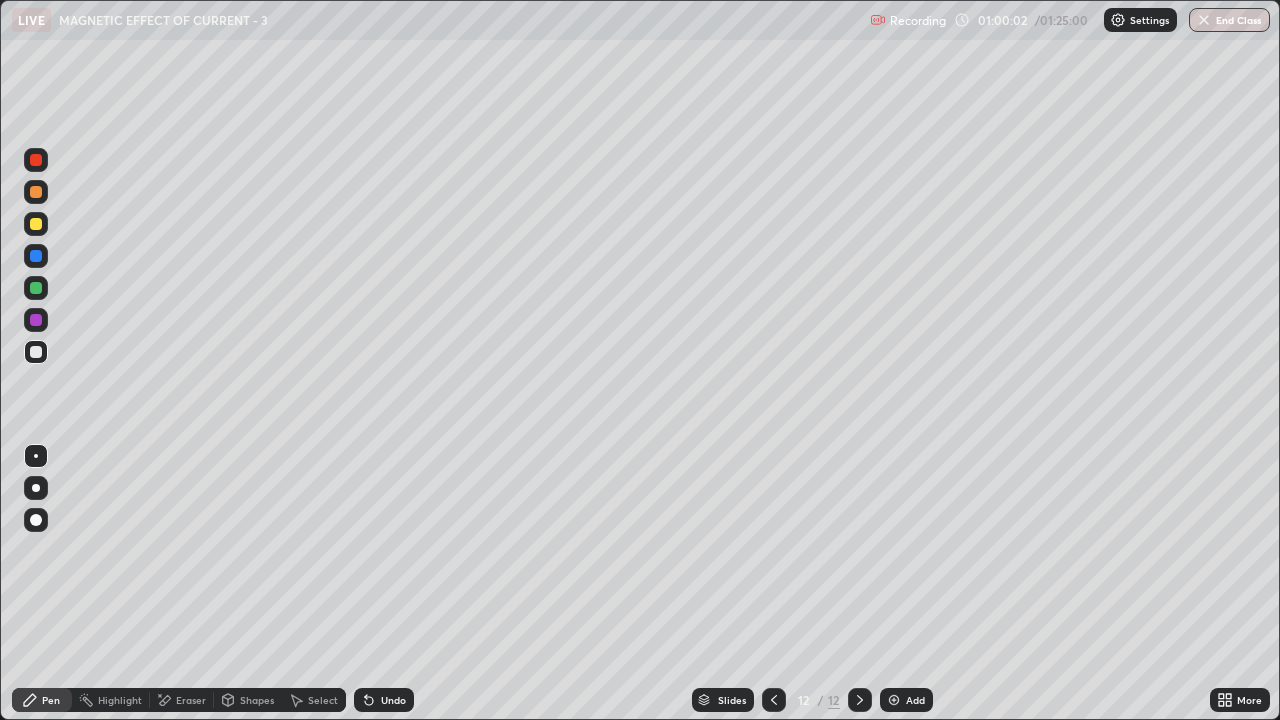 click on "Add" at bounding box center (915, 700) 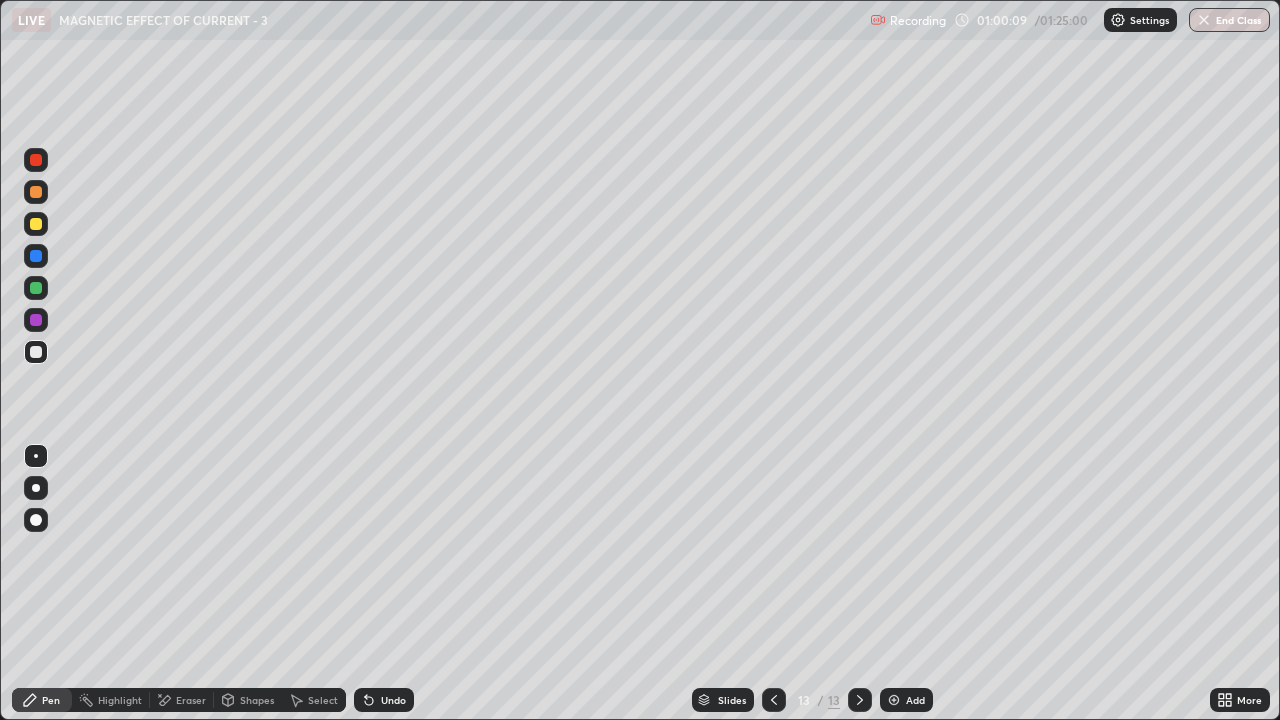 click at bounding box center (36, 256) 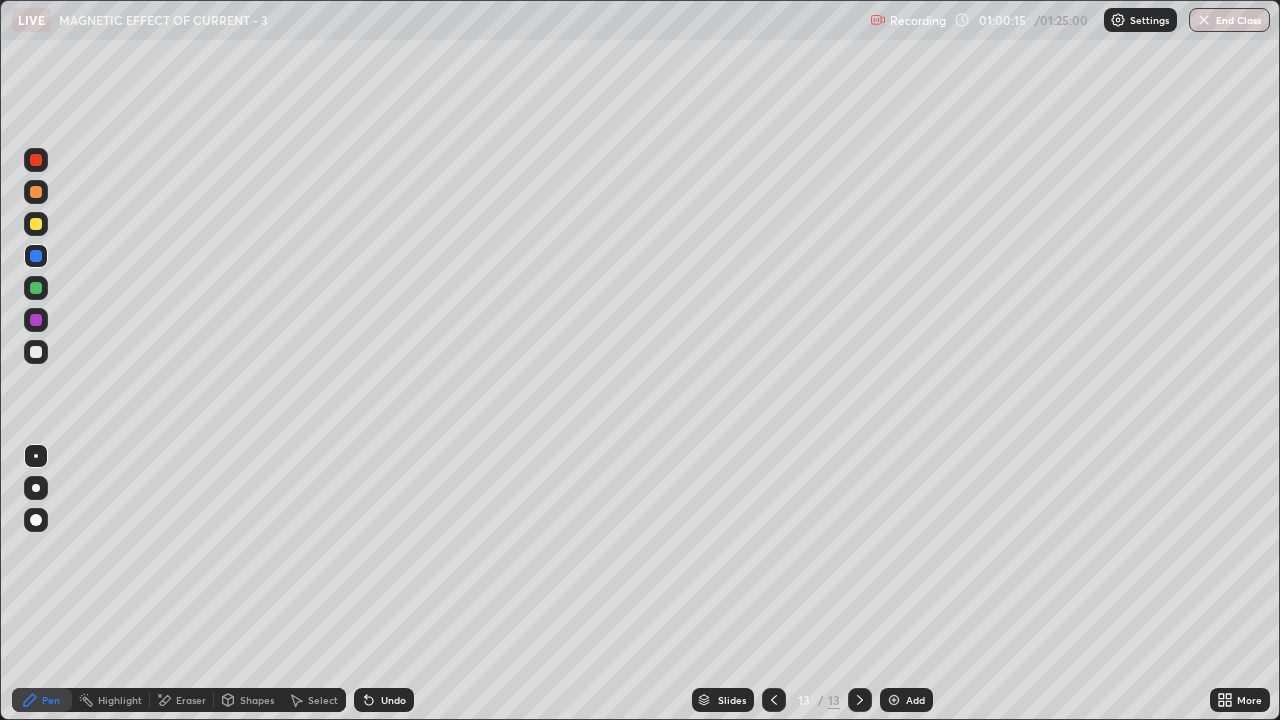 click at bounding box center [36, 352] 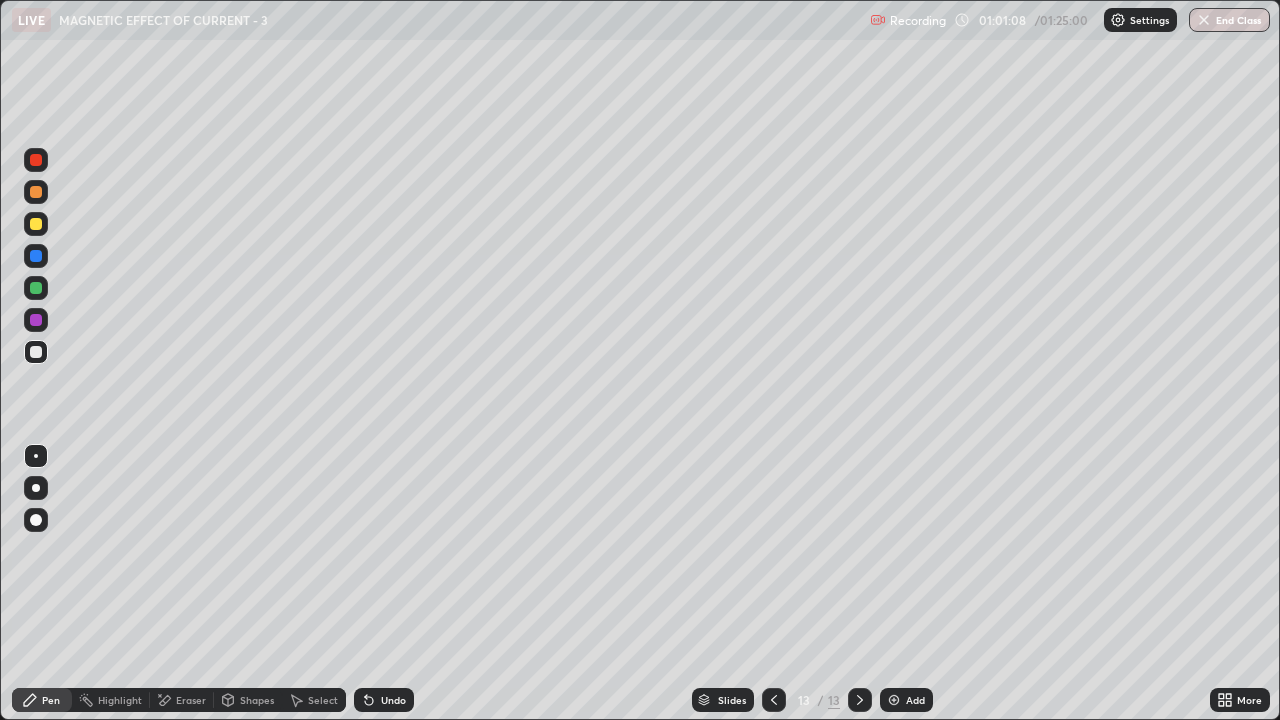 click at bounding box center [774, 700] 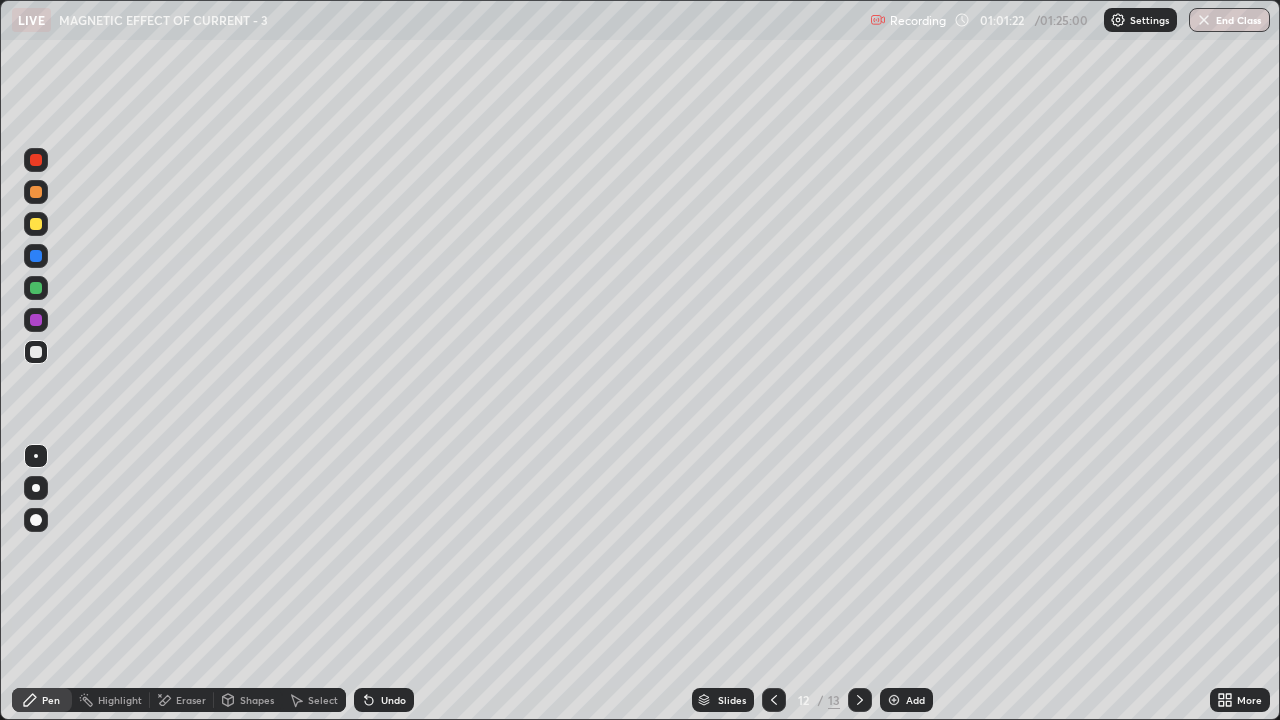 click 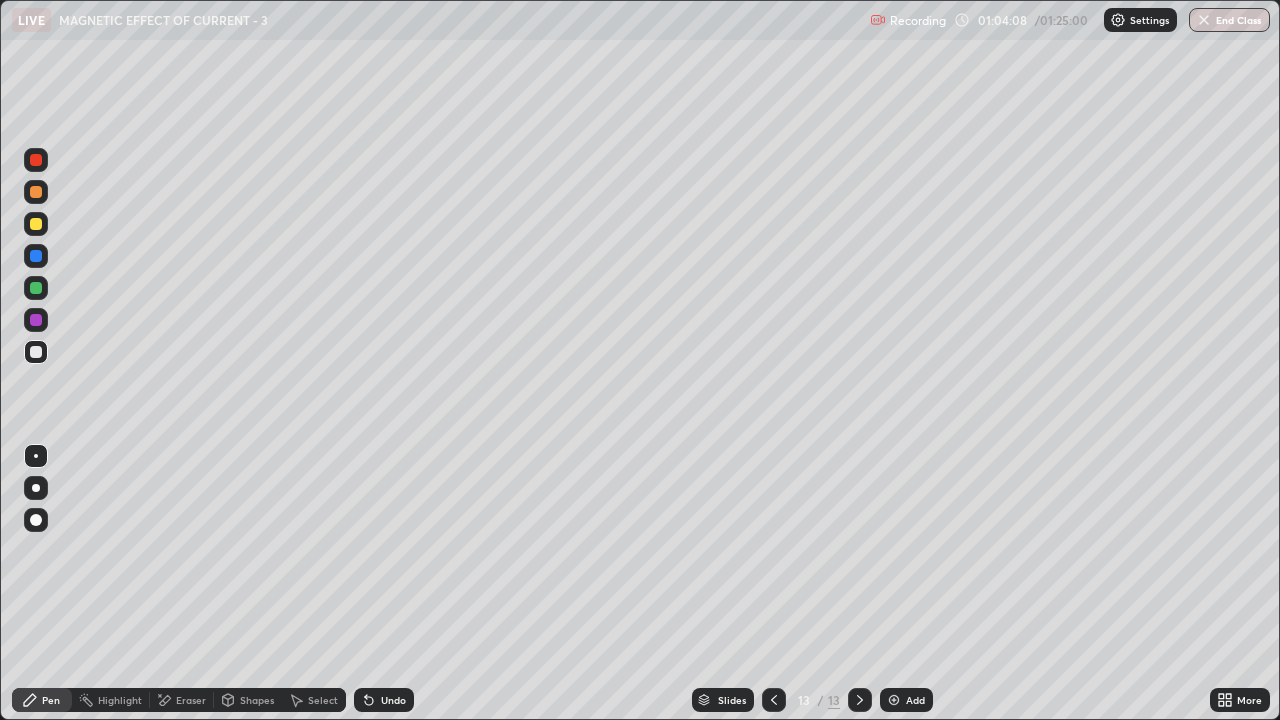 click at bounding box center (36, 224) 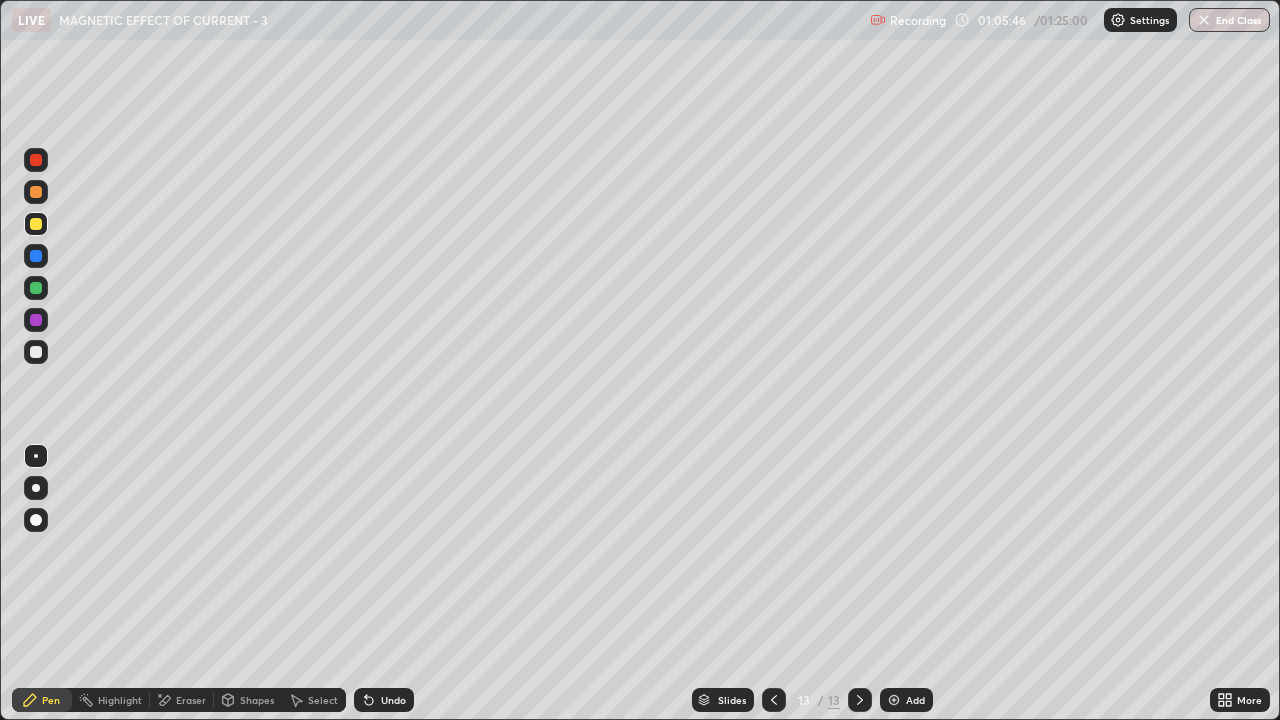 click on "Add" at bounding box center [906, 700] 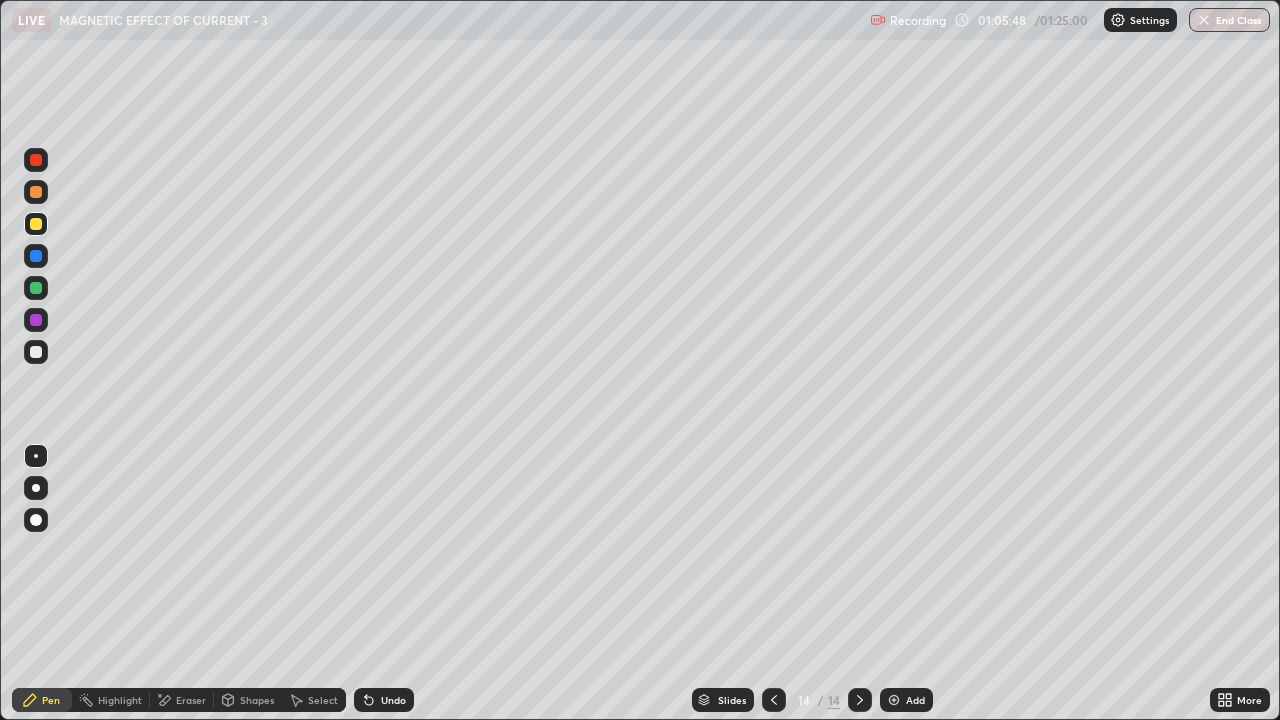 click at bounding box center (36, 352) 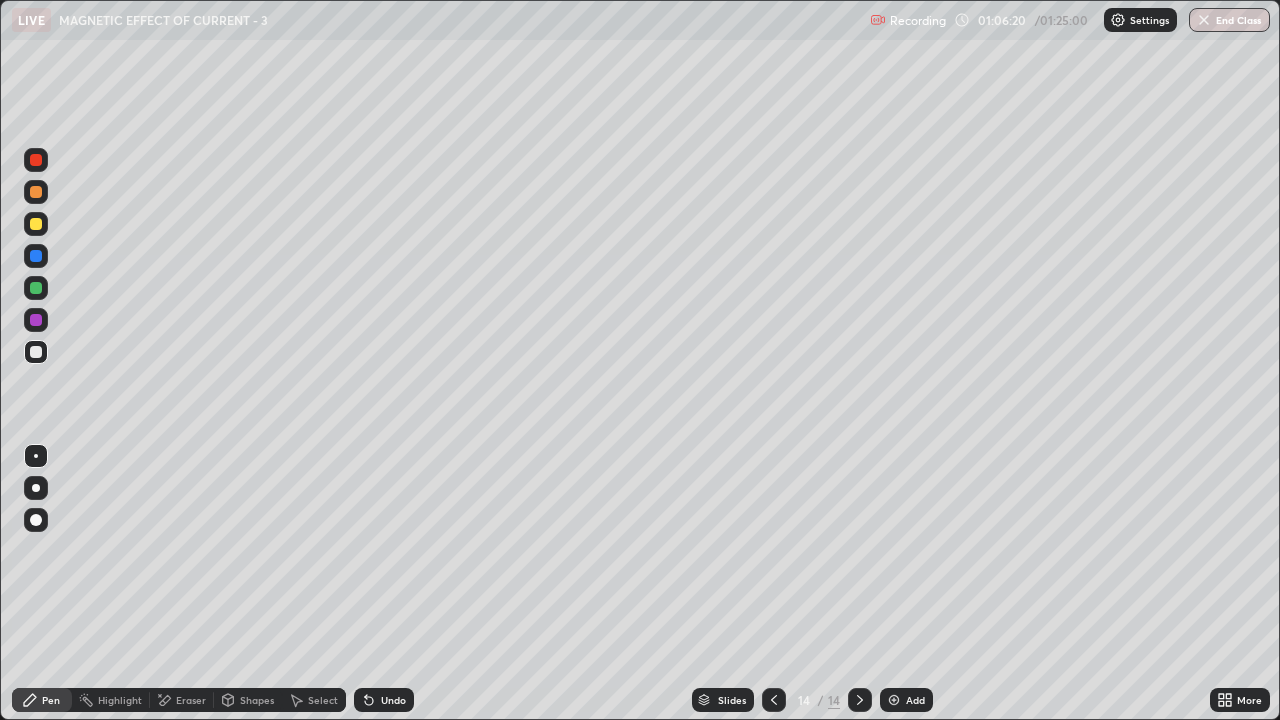 click on "Eraser" at bounding box center (182, 700) 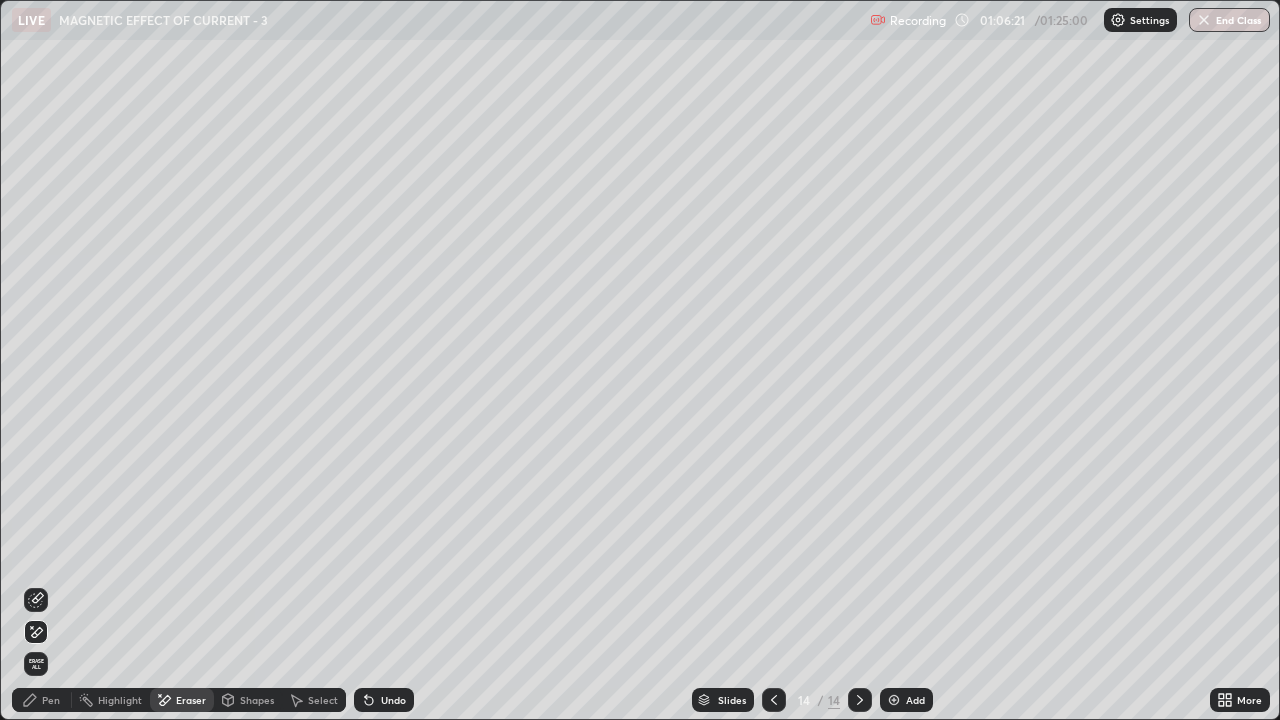 click 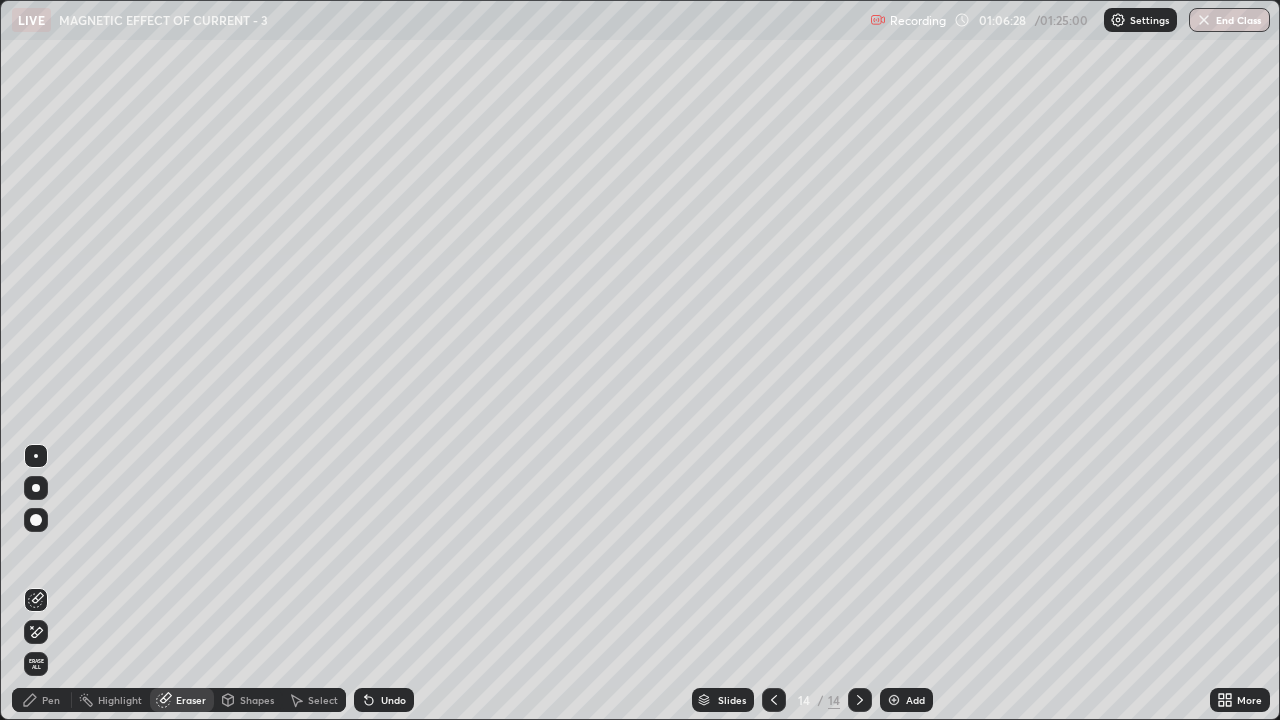 click on "Pen" at bounding box center (51, 700) 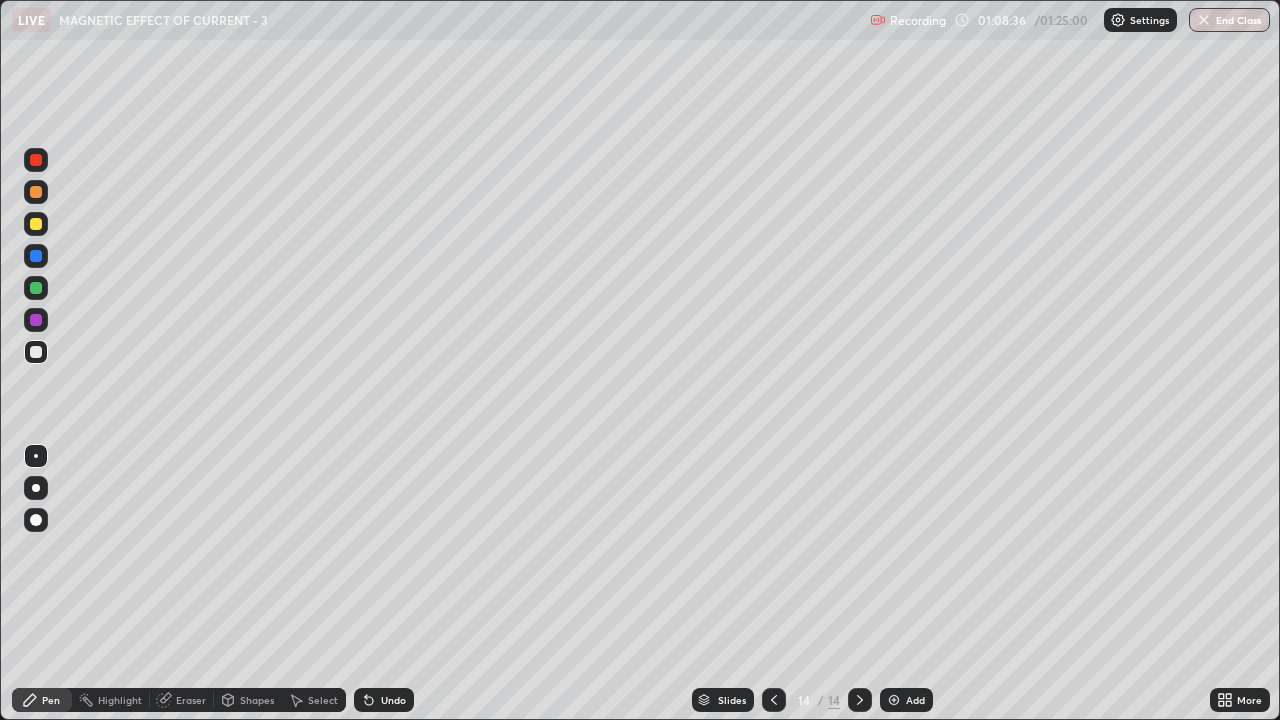 click on "Add" at bounding box center (915, 700) 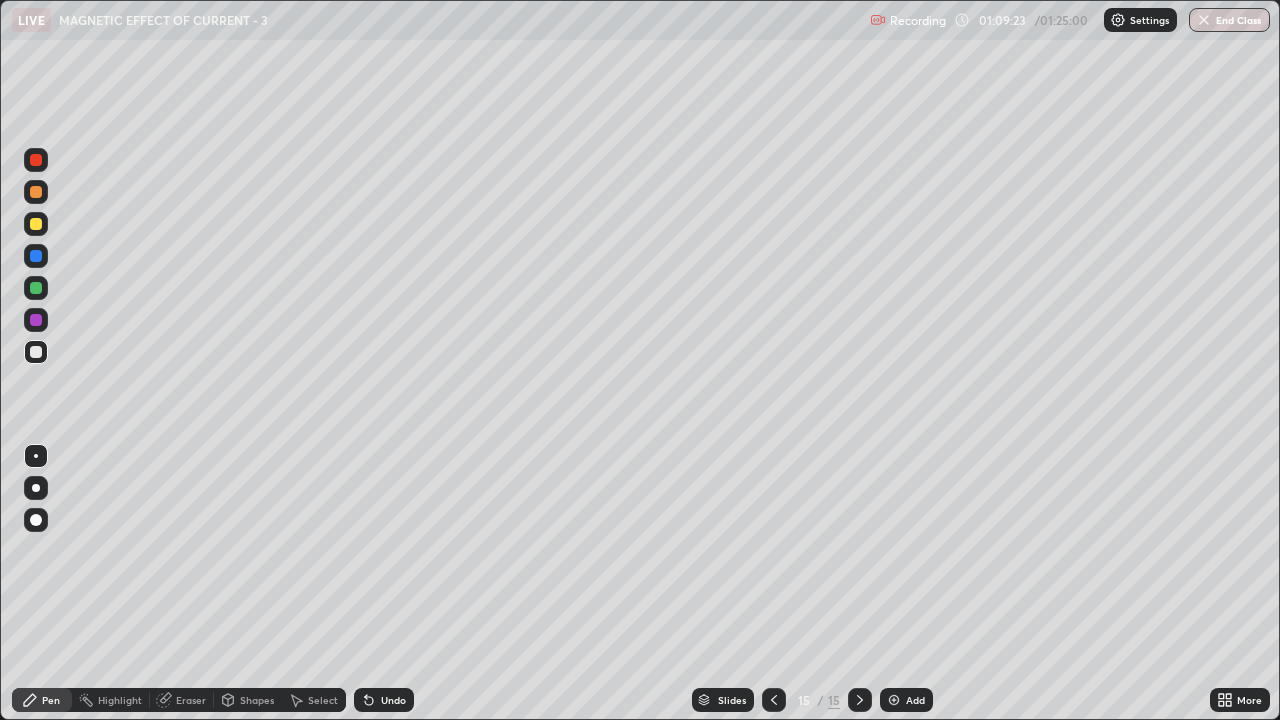 click at bounding box center (36, 224) 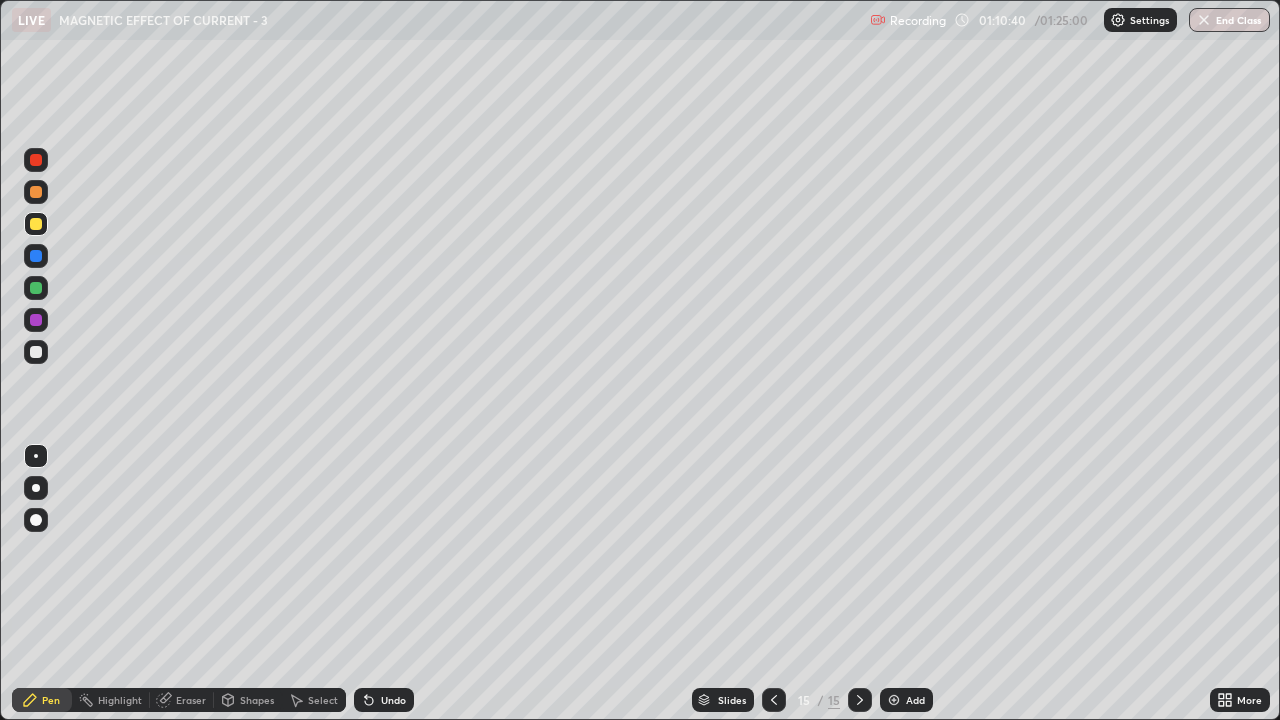 click at bounding box center (36, 352) 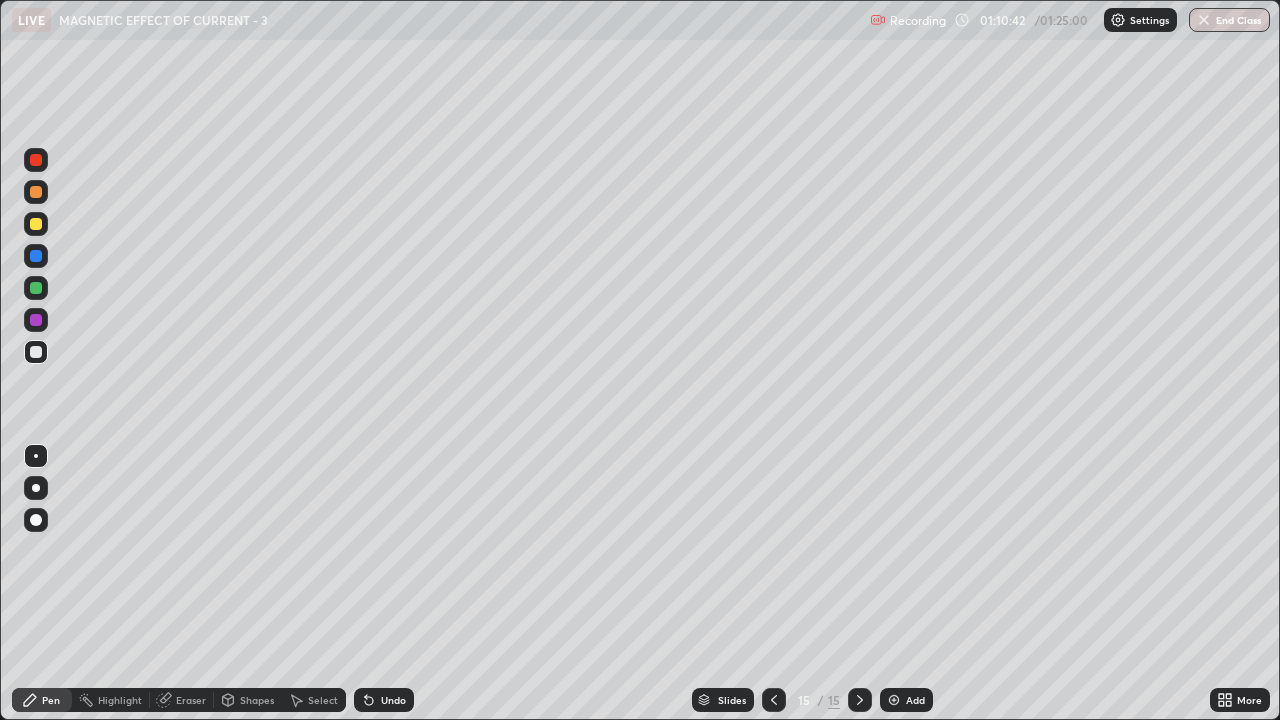 click on "Highlight" at bounding box center [111, 700] 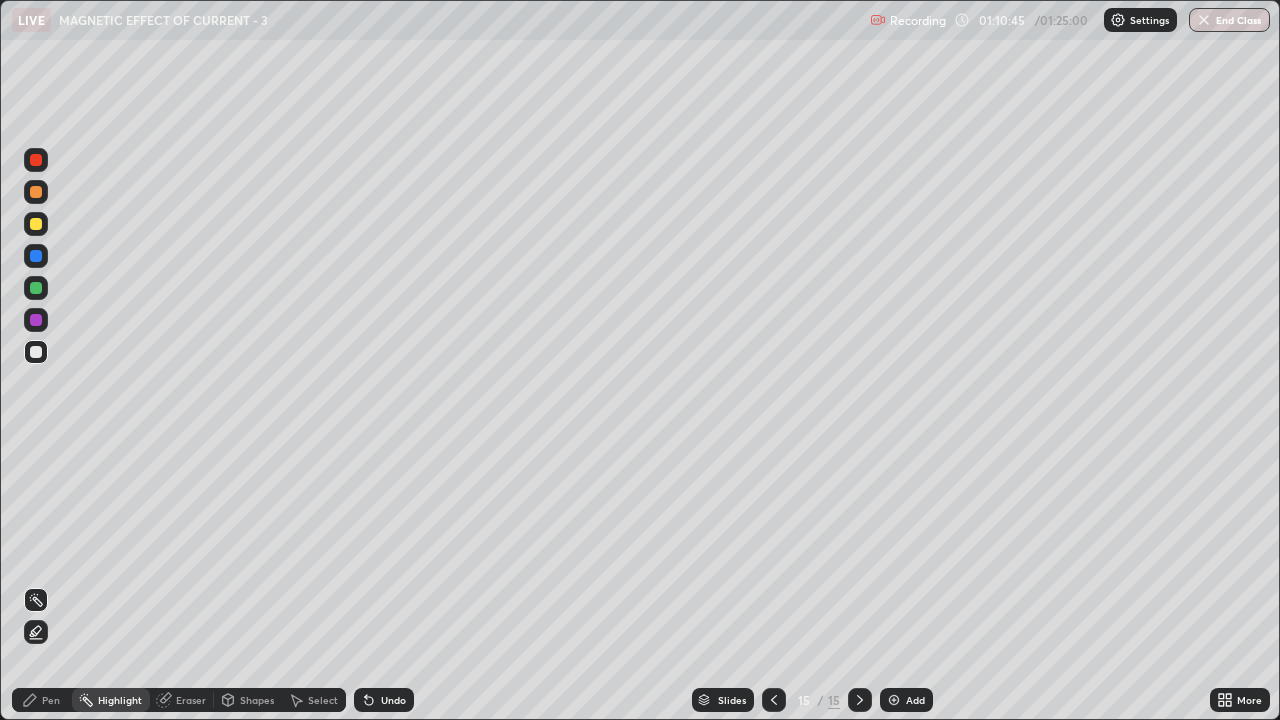 click 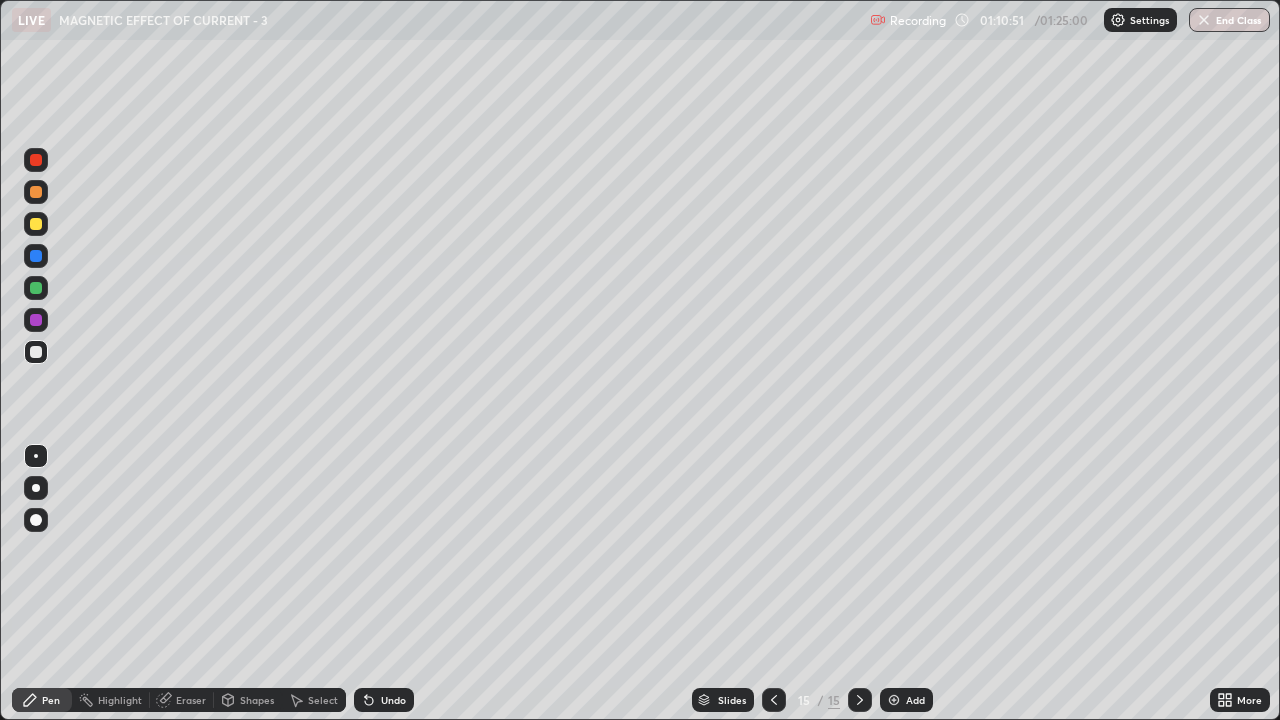 click 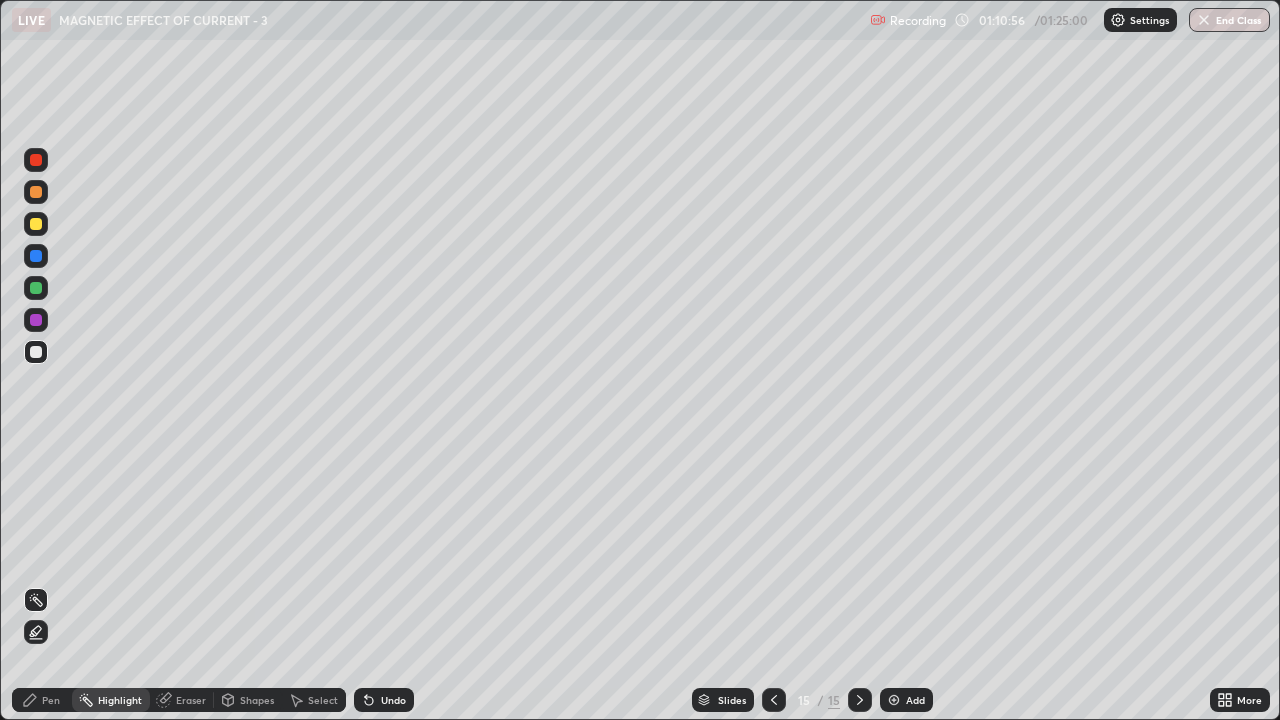 click 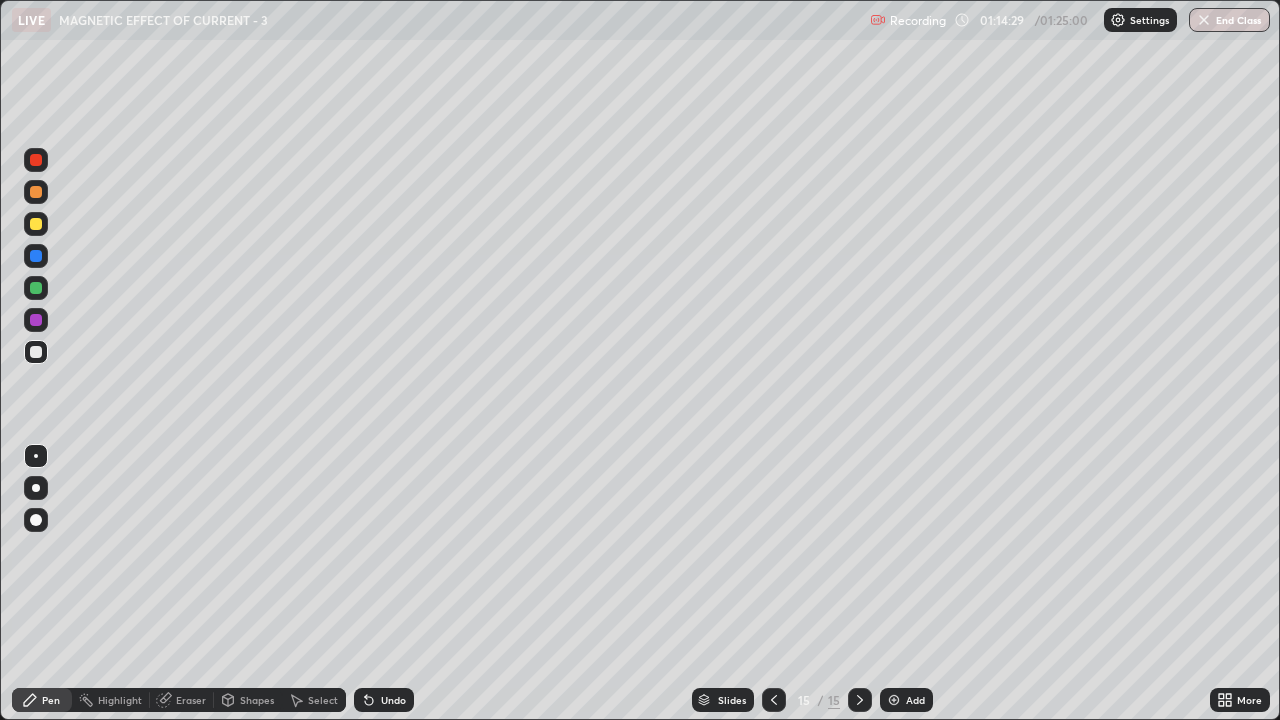 click at bounding box center [894, 700] 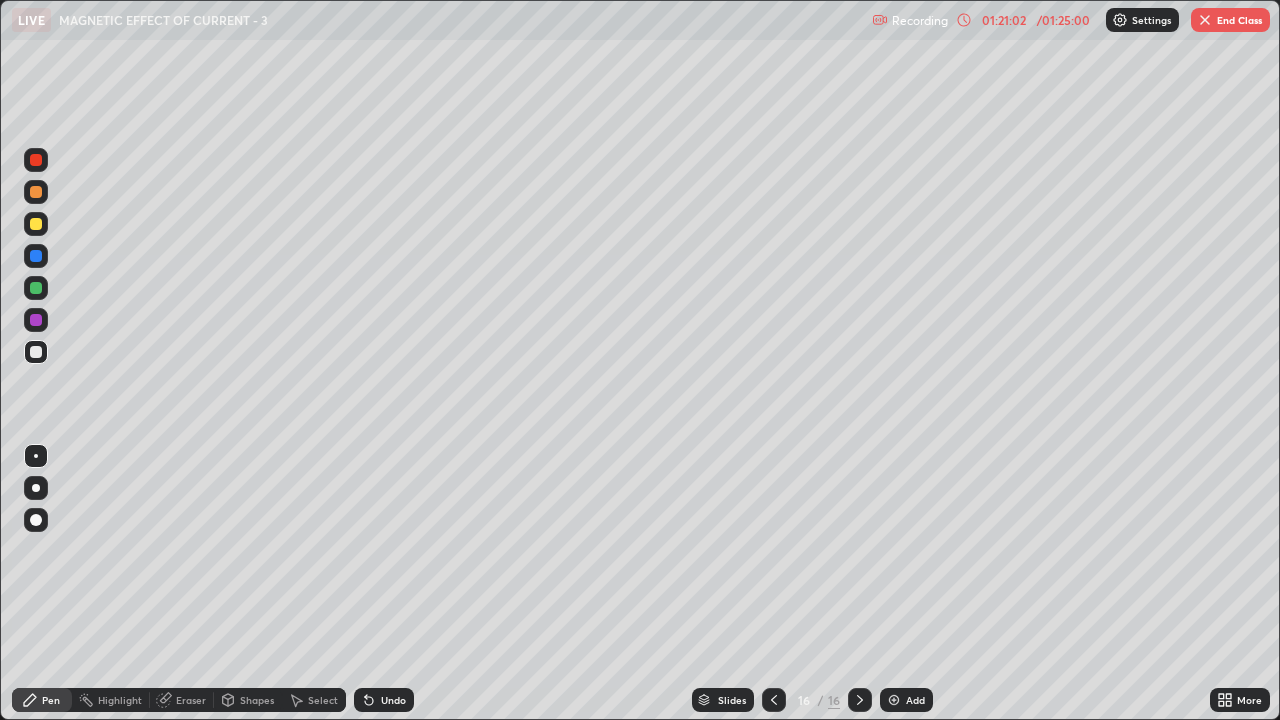 click on "Eraser" at bounding box center [191, 700] 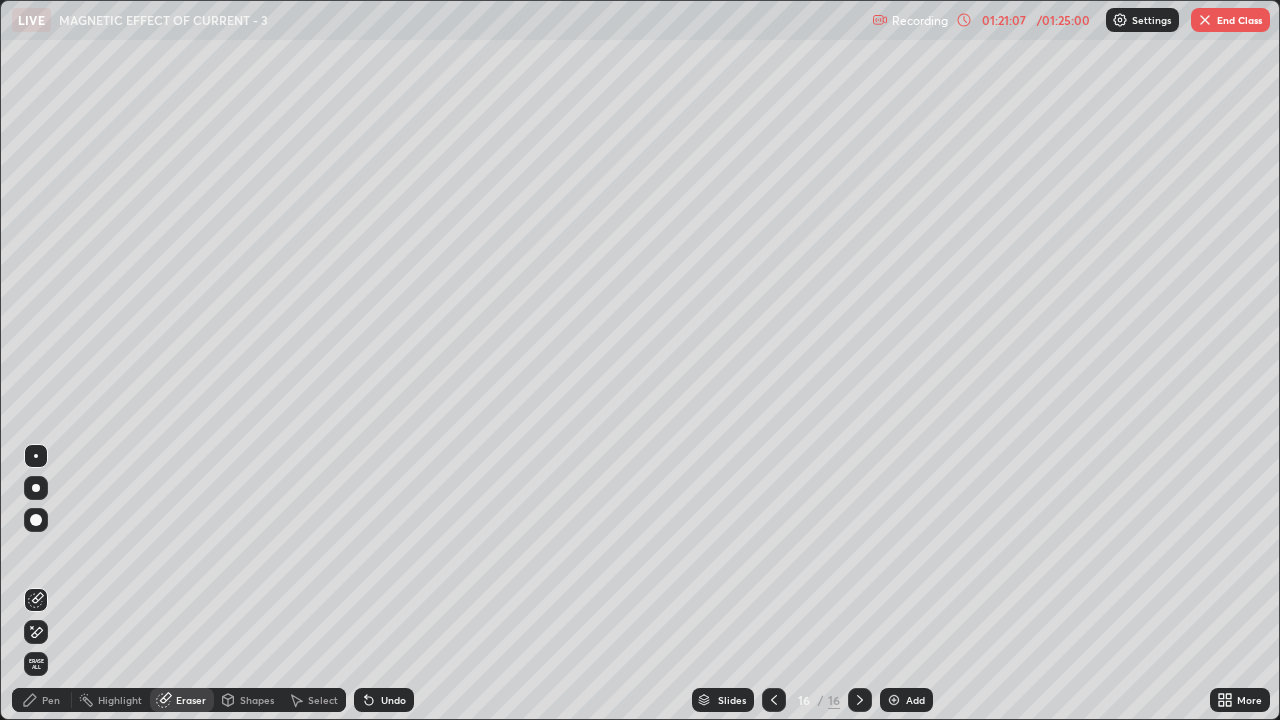 click on "Pen" at bounding box center (51, 700) 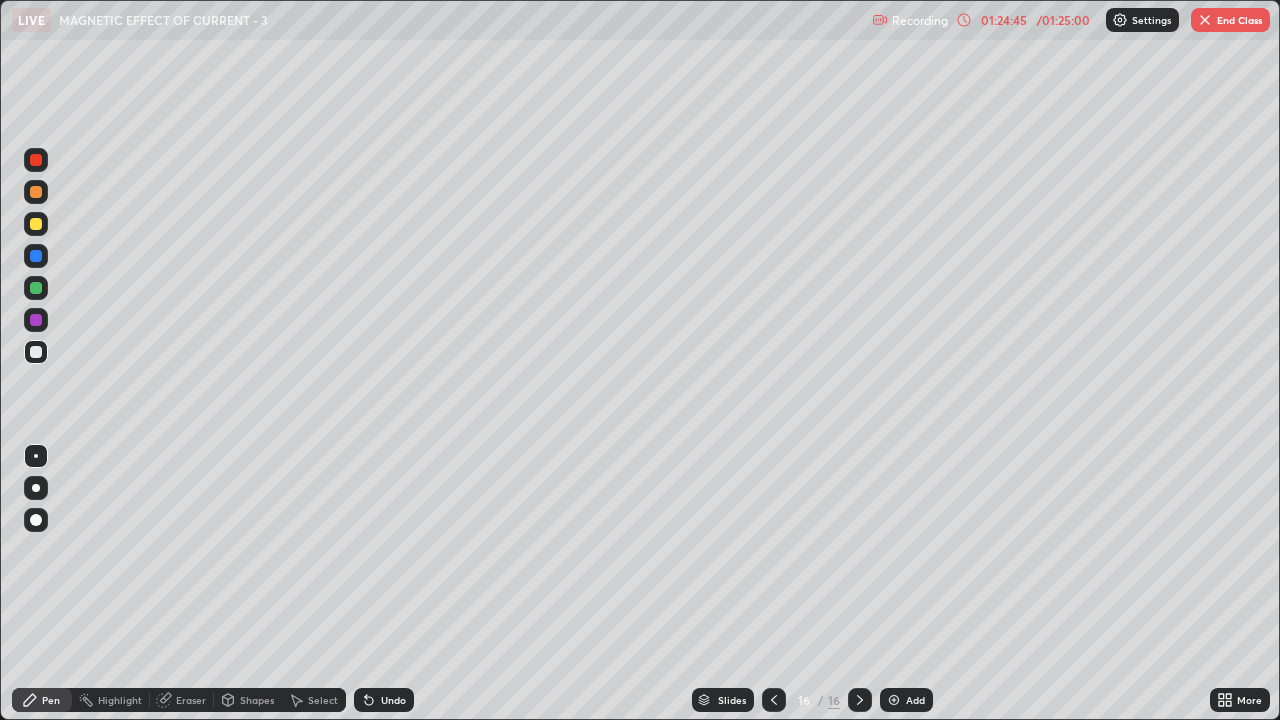 click at bounding box center (1205, 20) 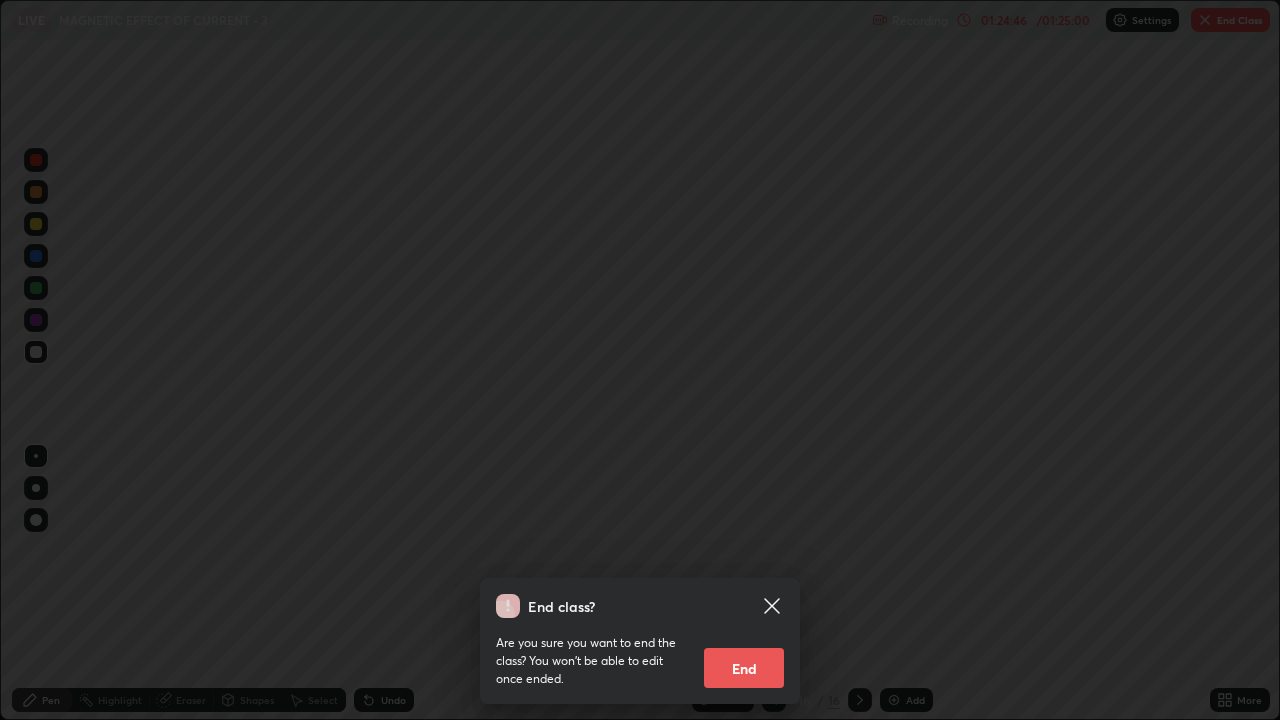 click on "End" at bounding box center (744, 668) 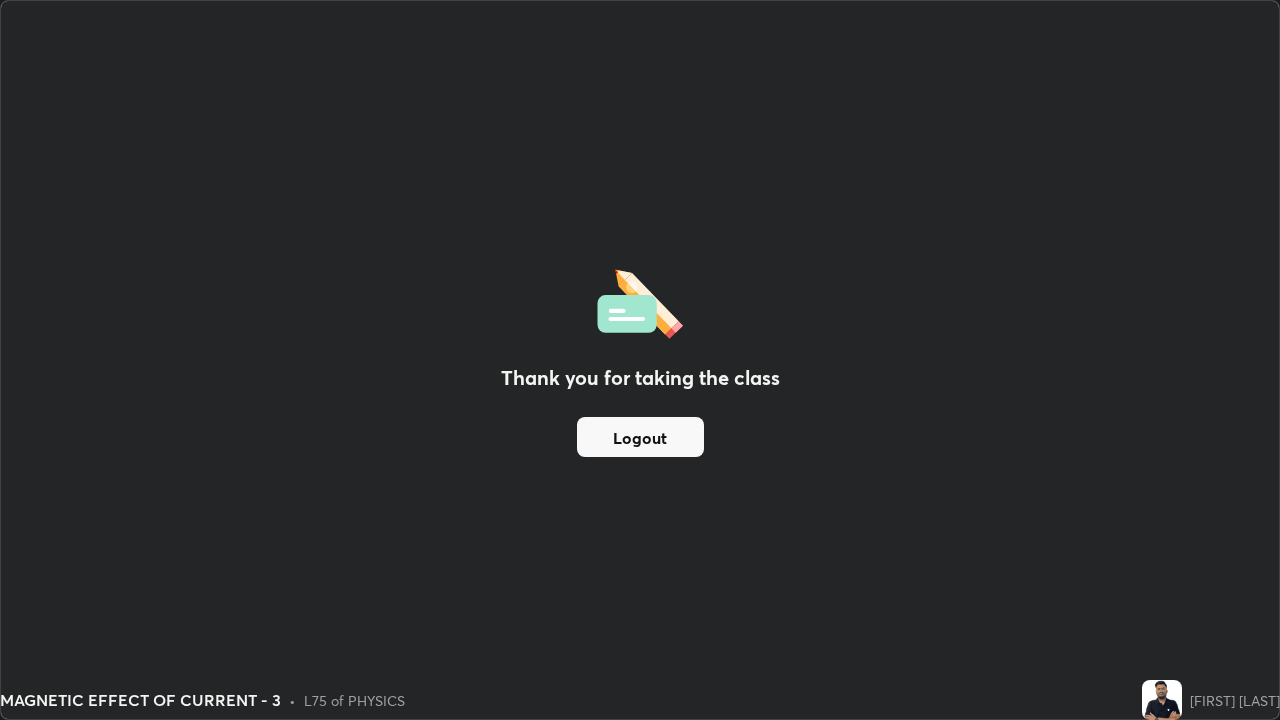 click on "Logout" at bounding box center [640, 437] 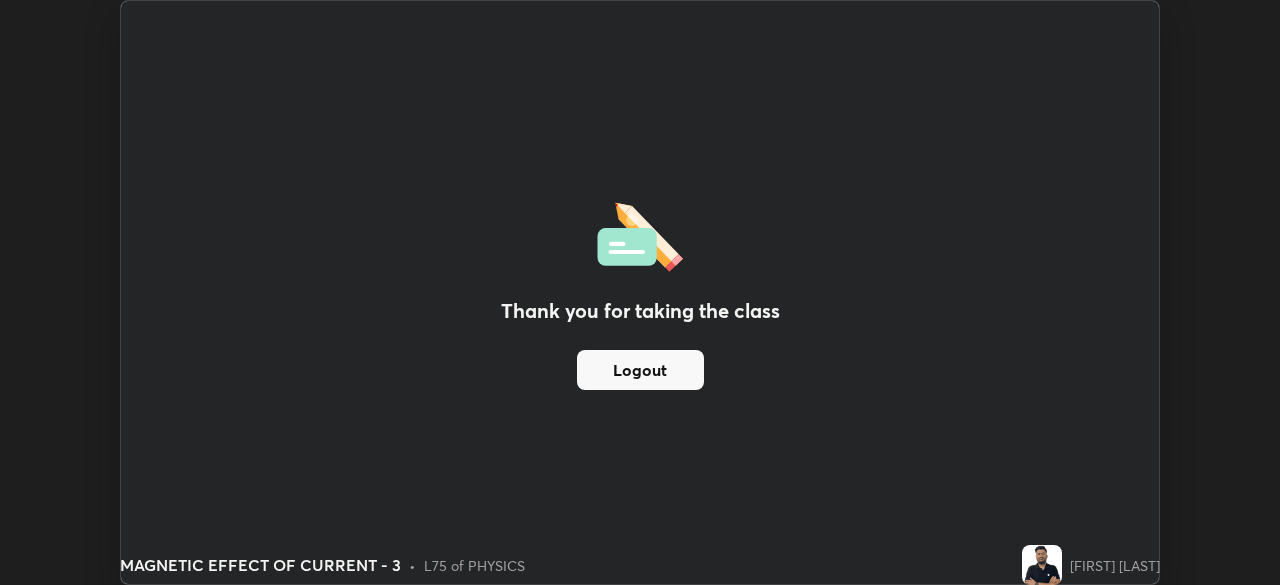 scroll, scrollTop: 585, scrollLeft: 1280, axis: both 